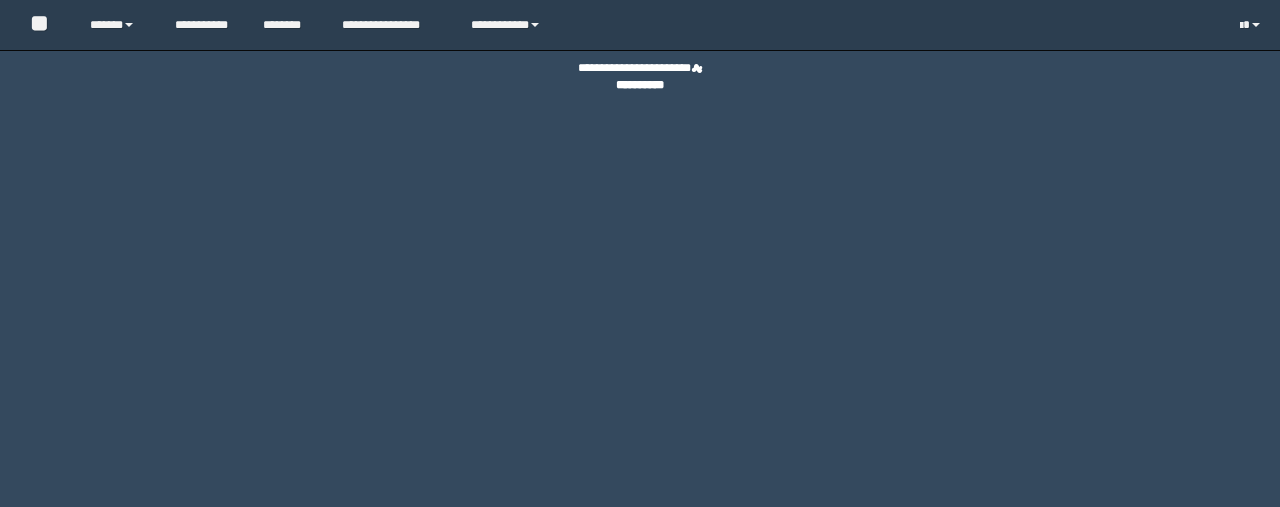 scroll, scrollTop: 0, scrollLeft: 0, axis: both 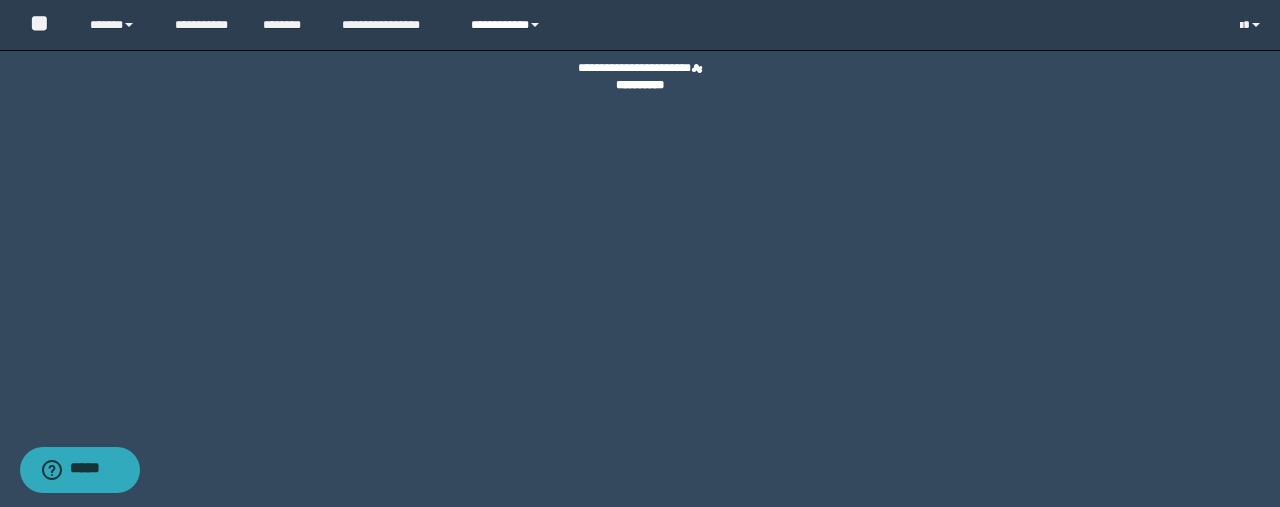 click on "**********" at bounding box center [508, 25] 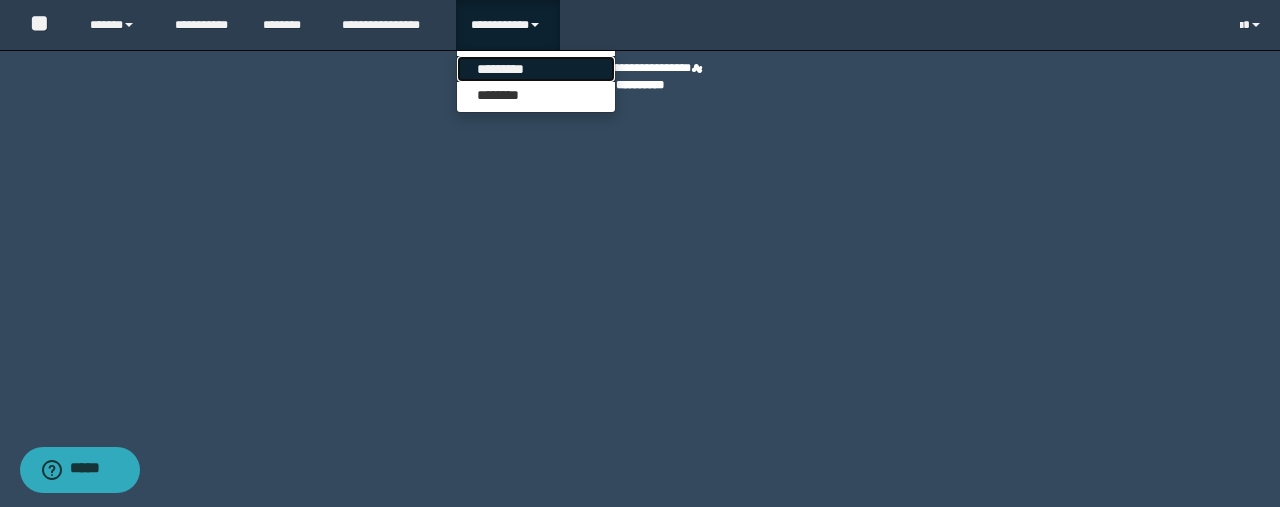 click on "*********" at bounding box center [536, 69] 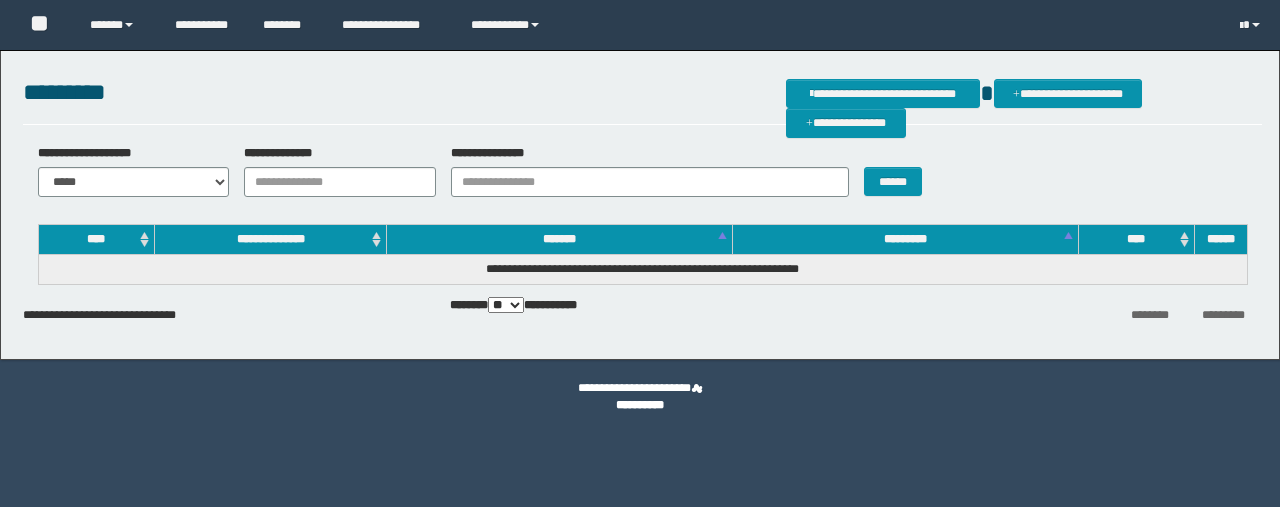 scroll, scrollTop: 0, scrollLeft: 0, axis: both 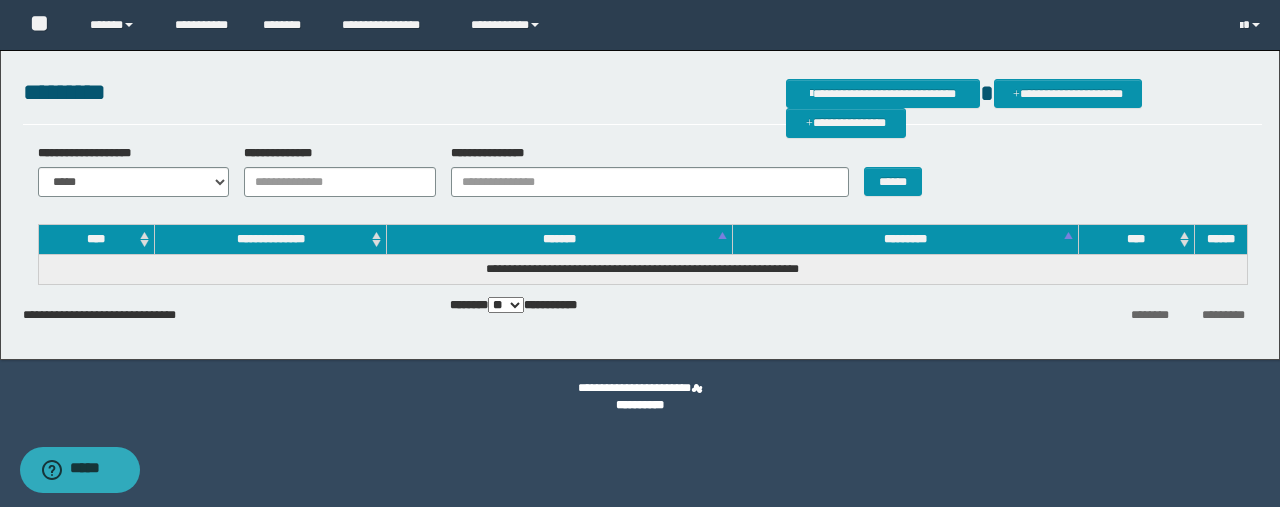 click on "**********" at bounding box center [640, 200] 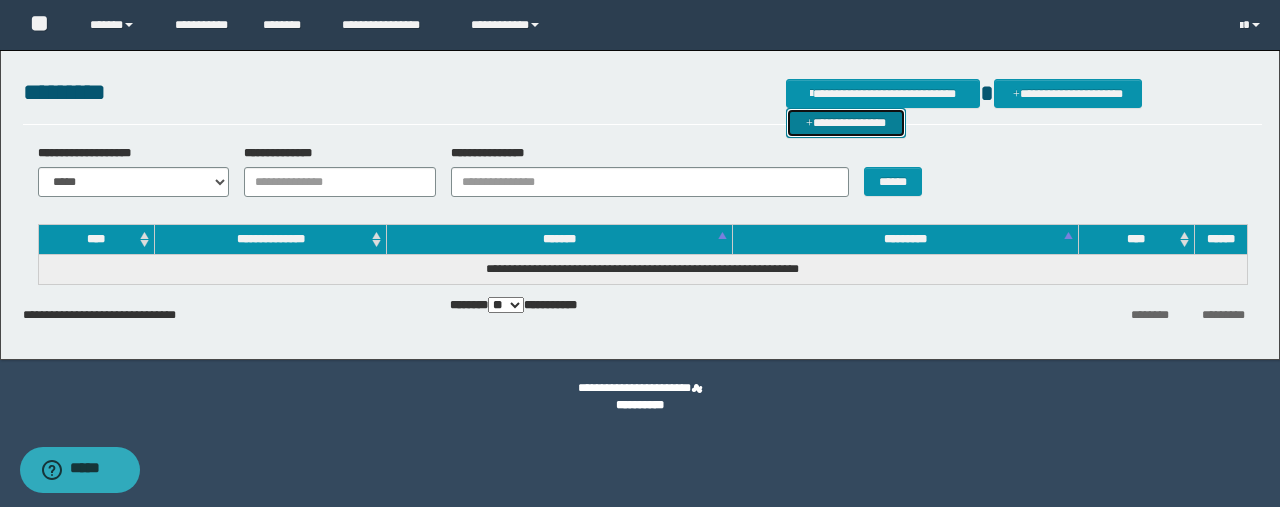 click on "**********" at bounding box center [846, 122] 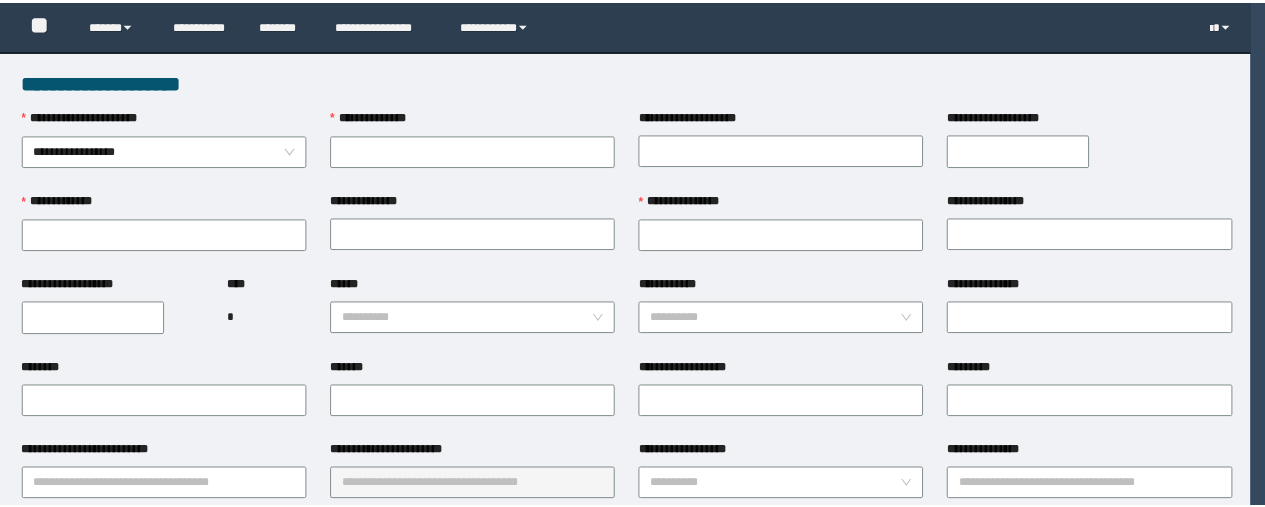 scroll, scrollTop: 0, scrollLeft: 0, axis: both 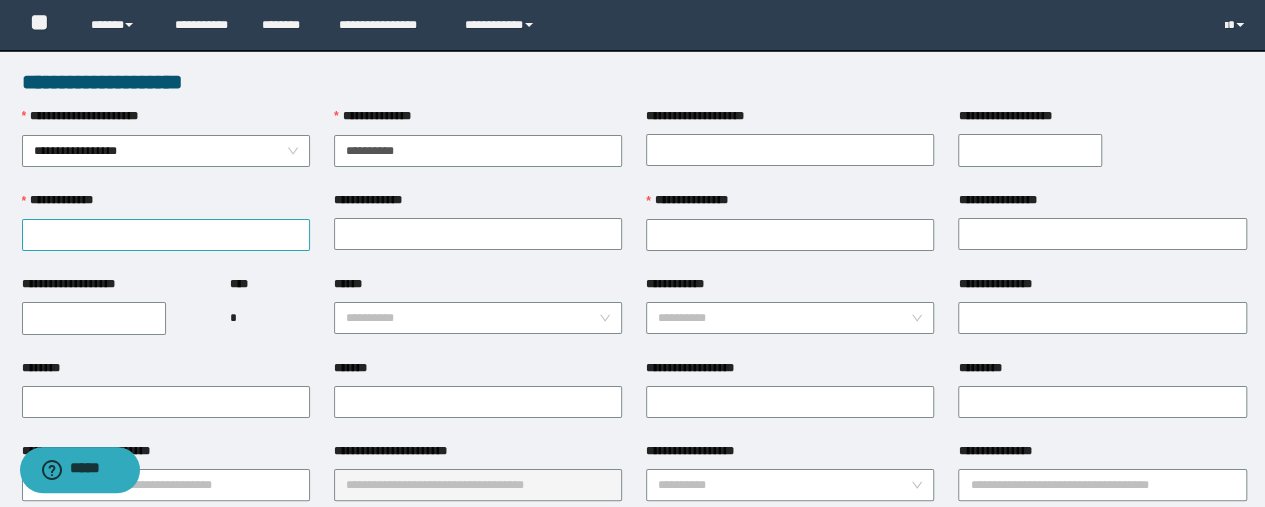 type on "**********" 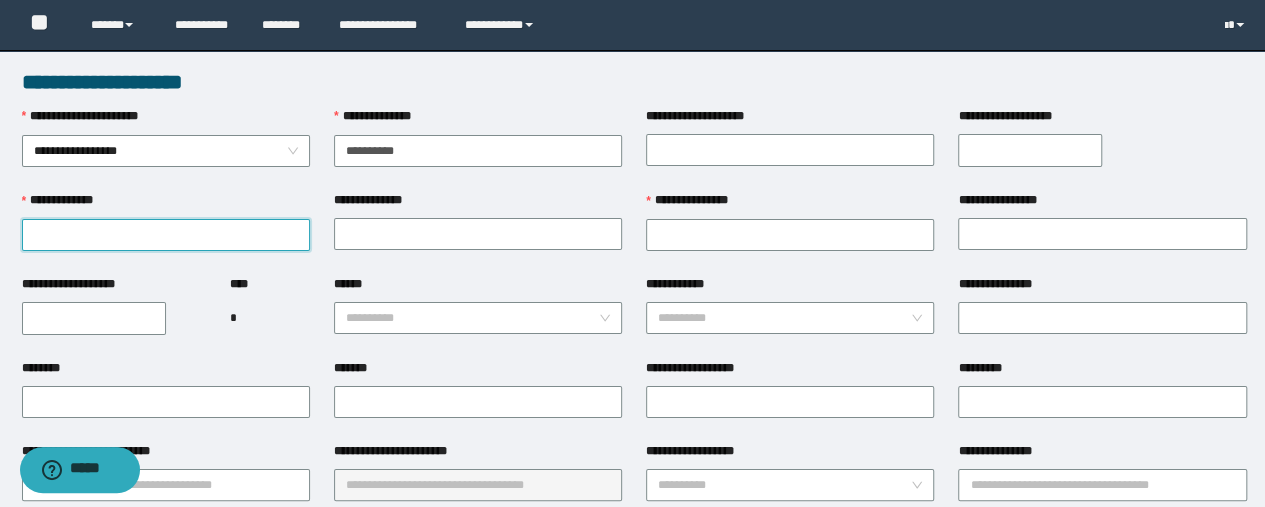 click on "**********" at bounding box center [166, 235] 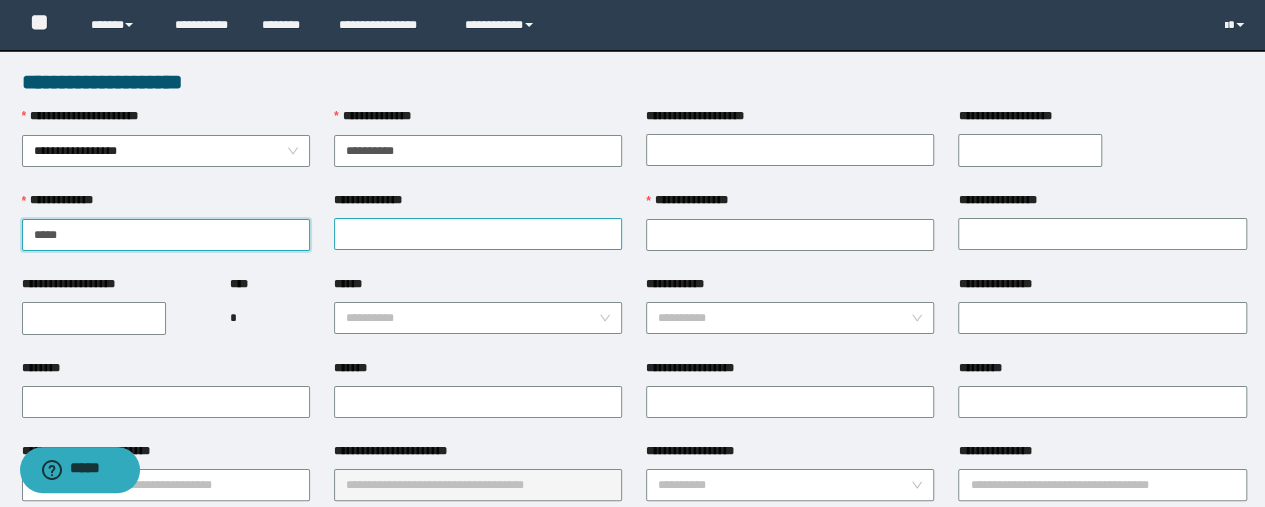 type on "*****" 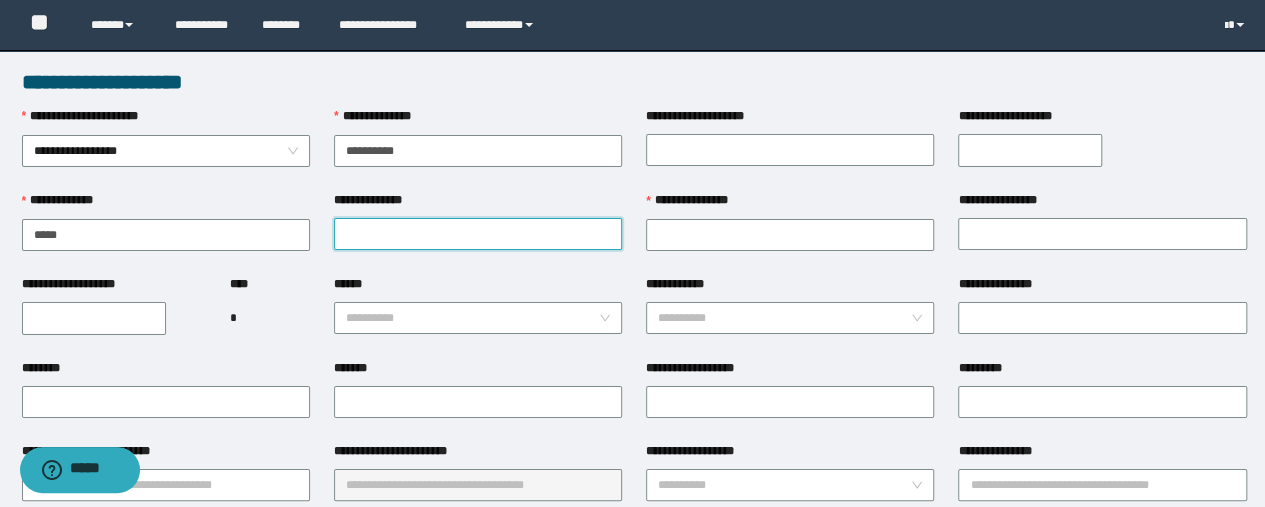 click on "**********" at bounding box center (478, 234) 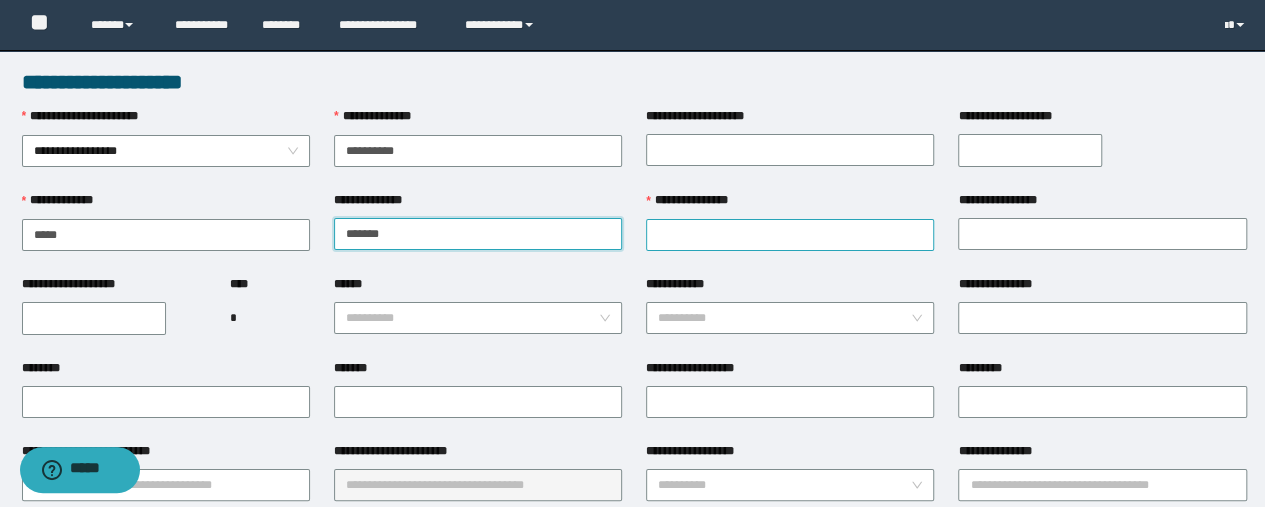 type on "*******" 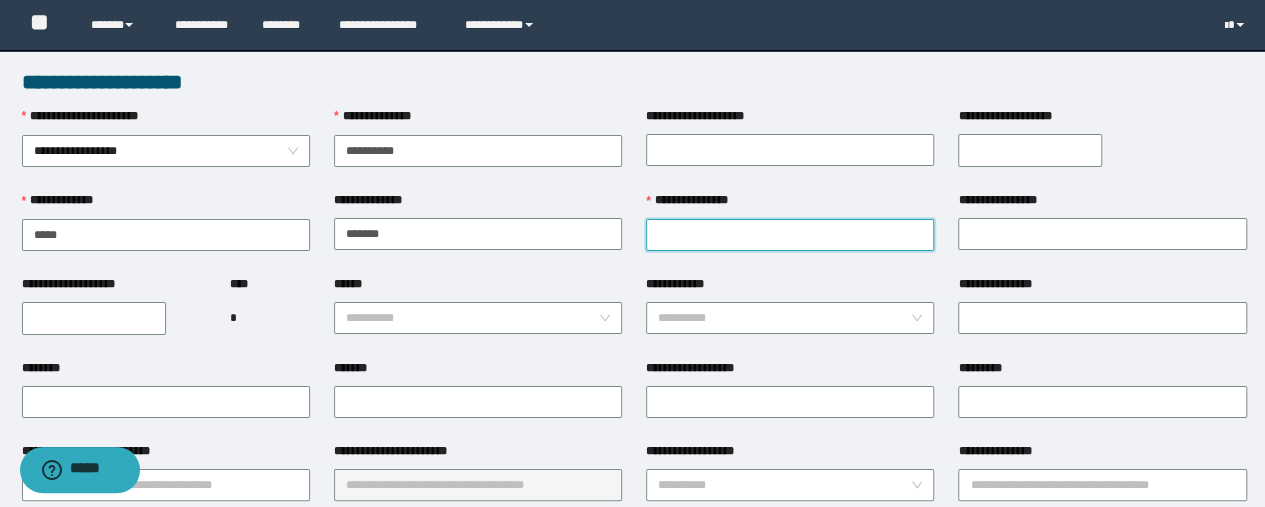 click on "**********" at bounding box center (790, 235) 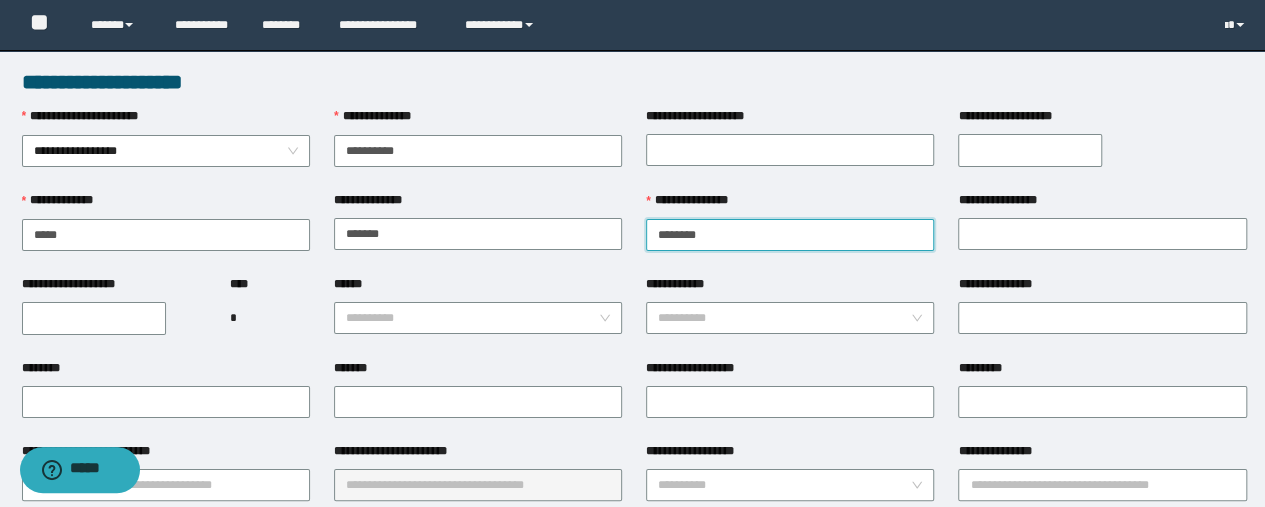 type on "********" 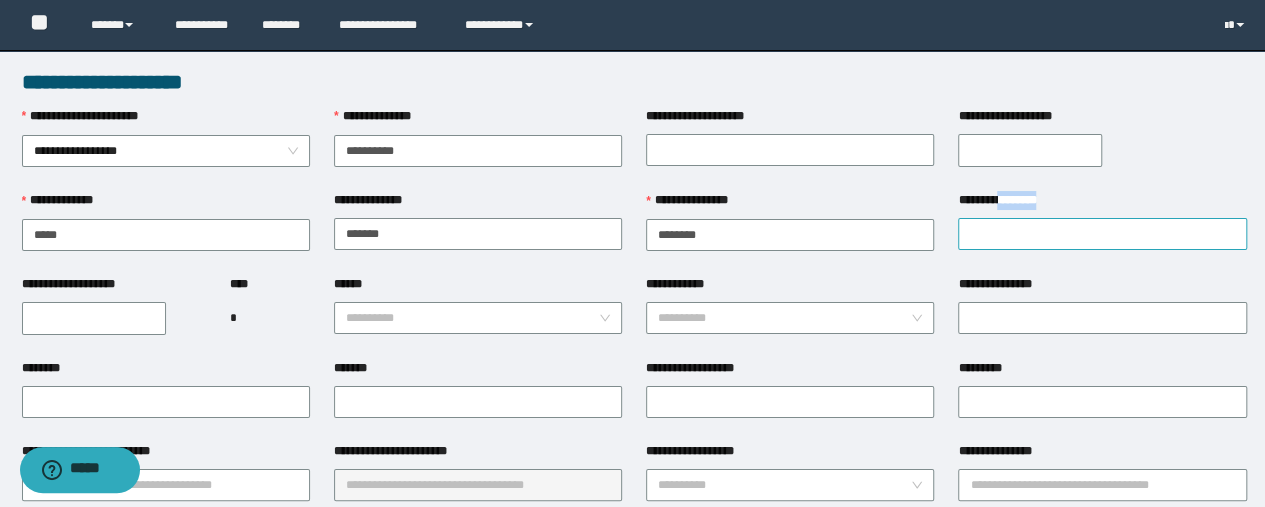 drag, startPoint x: 1010, startPoint y: 202, endPoint x: 988, endPoint y: 222, distance: 29.732138 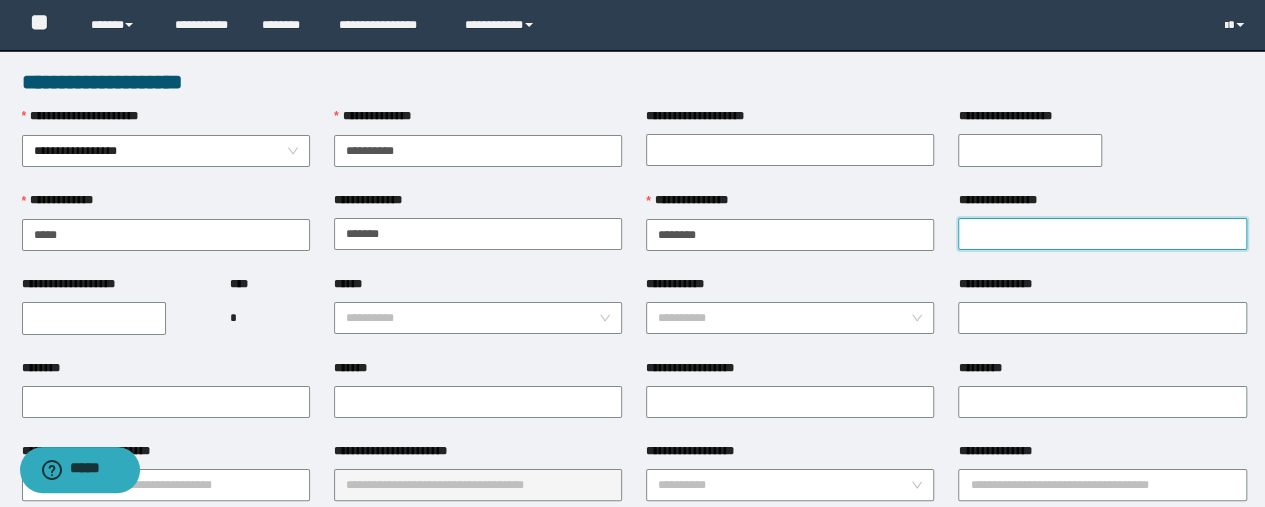 click on "**********" at bounding box center [1102, 234] 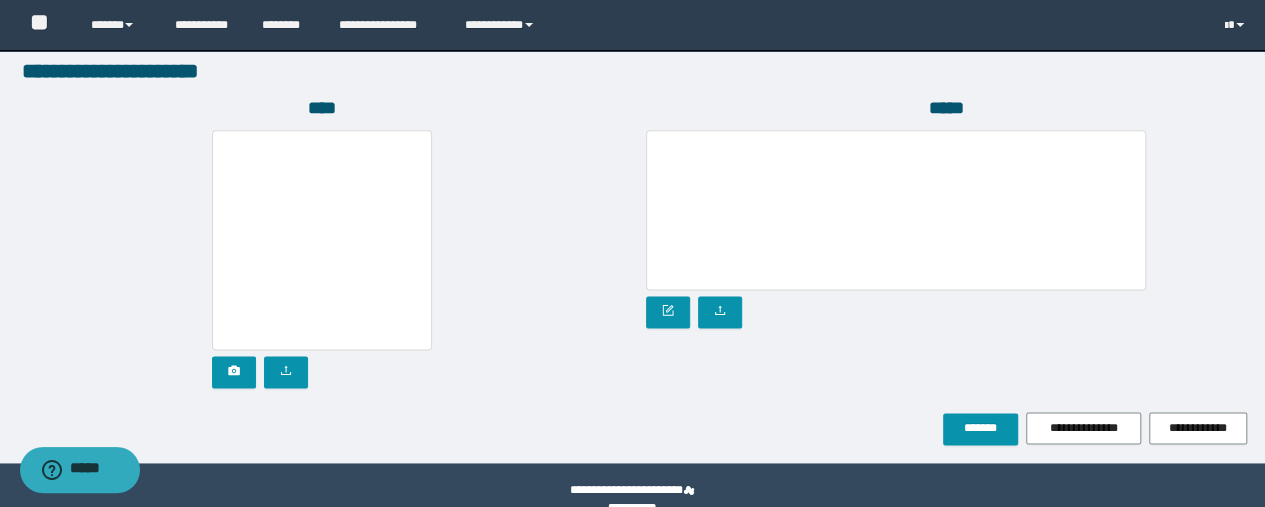 scroll, scrollTop: 1194, scrollLeft: 0, axis: vertical 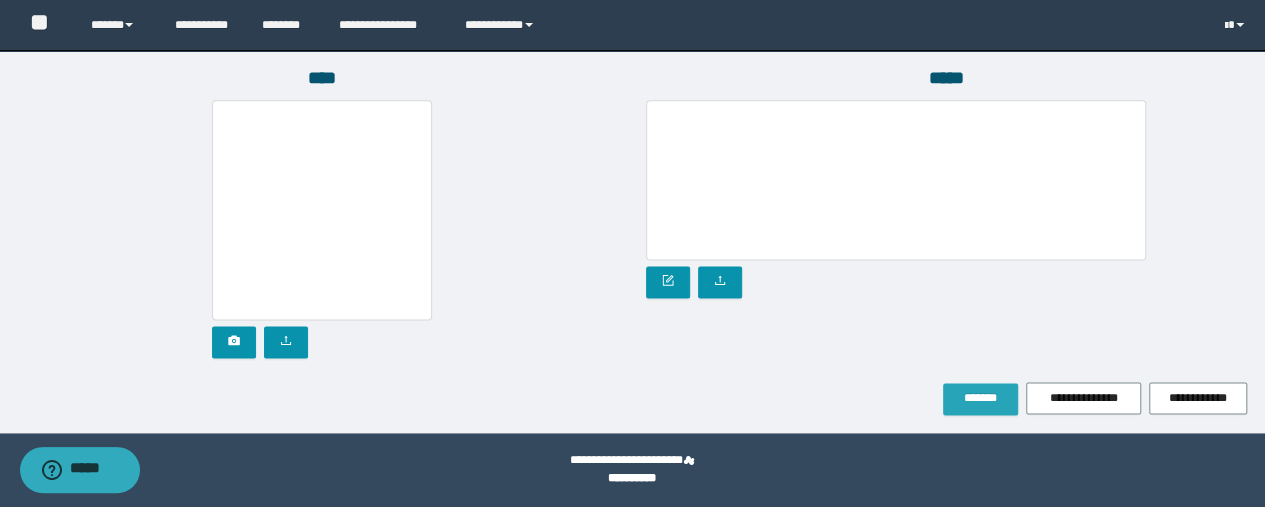 type on "*********" 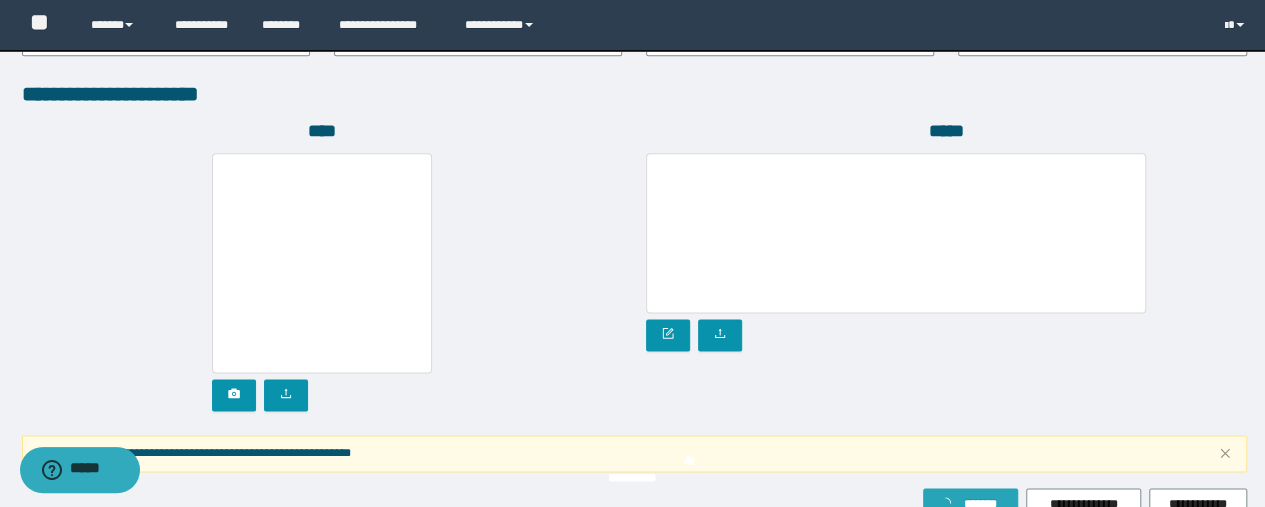 scroll, scrollTop: 1247, scrollLeft: 0, axis: vertical 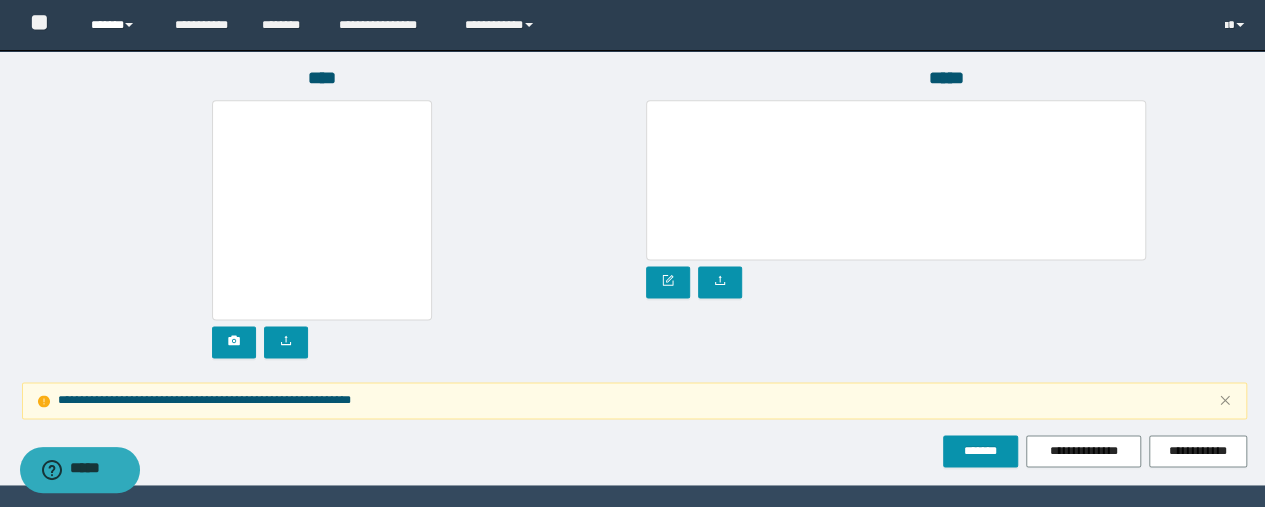 click on "******" at bounding box center [117, 25] 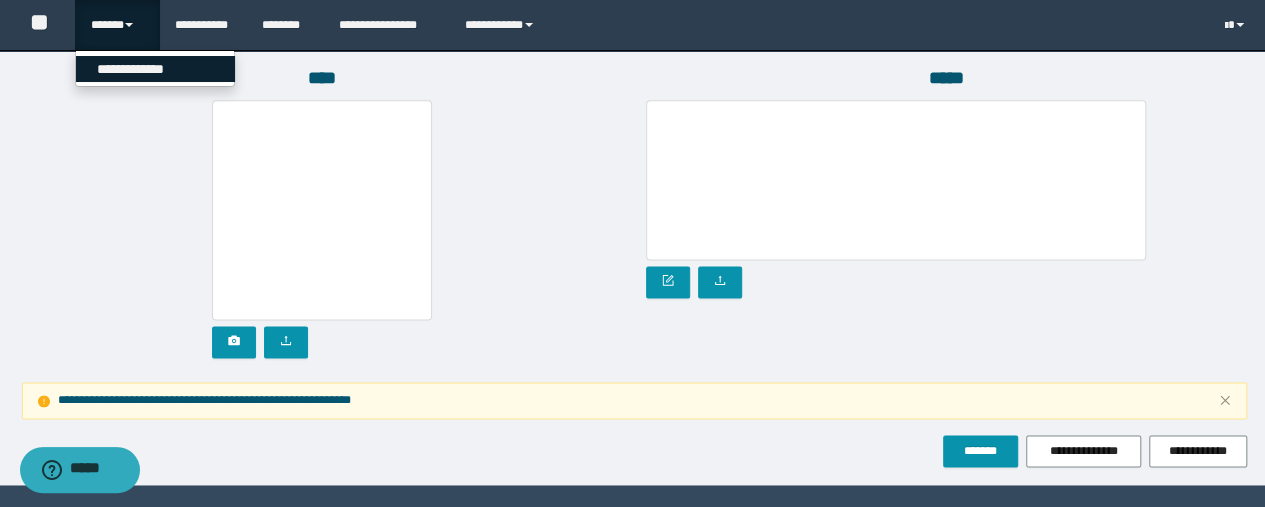 click on "**********" at bounding box center (155, 69) 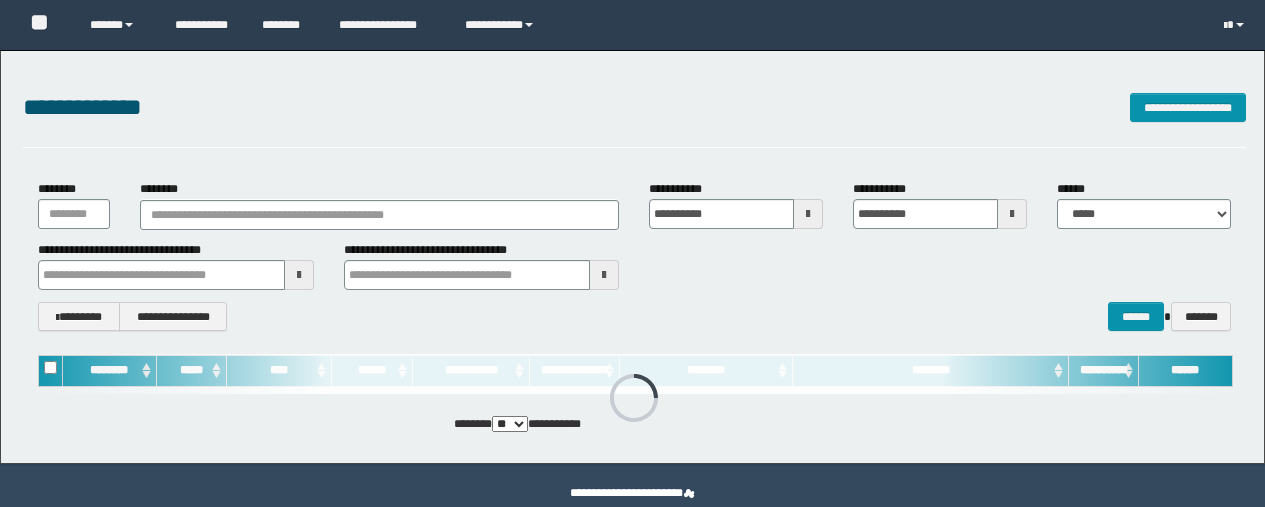 scroll, scrollTop: 0, scrollLeft: 0, axis: both 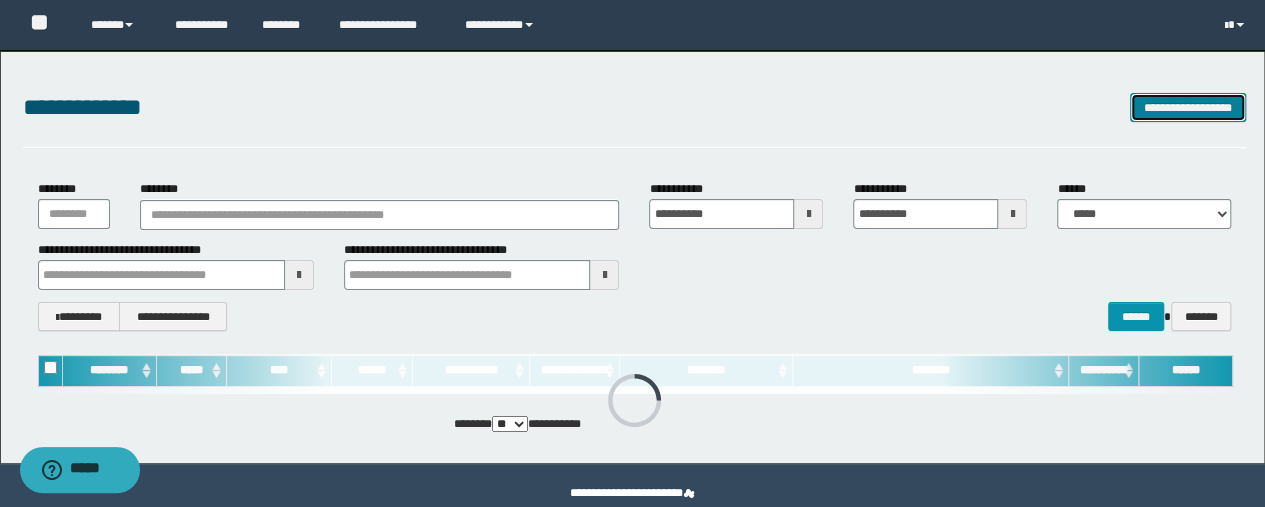 click on "**********" at bounding box center [1188, 107] 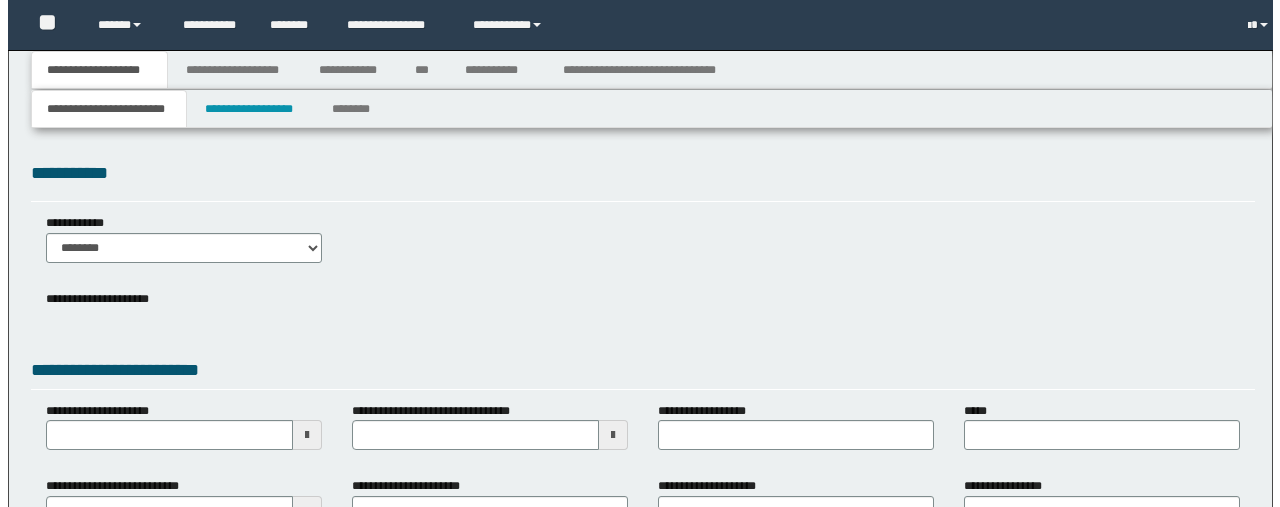 scroll, scrollTop: 0, scrollLeft: 0, axis: both 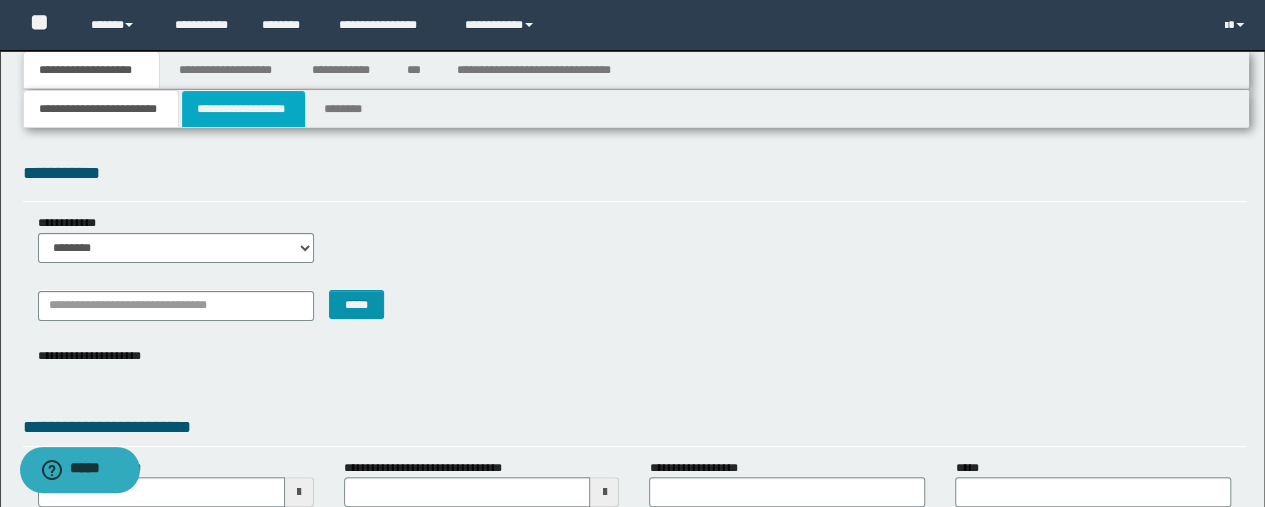 click on "**********" at bounding box center (243, 109) 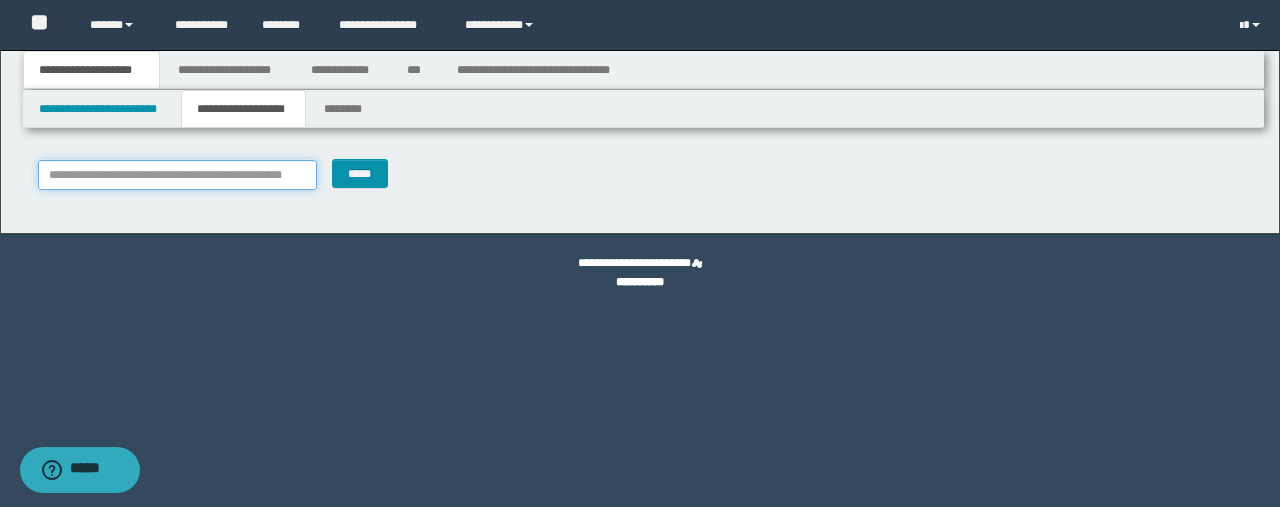 click on "**********" at bounding box center [178, 175] 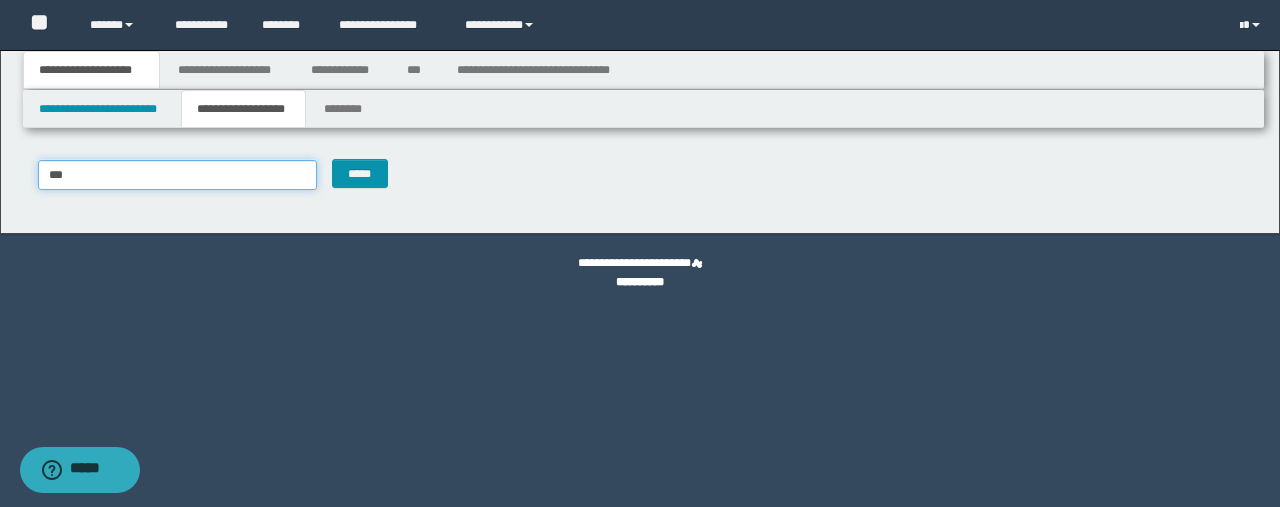 type on "****" 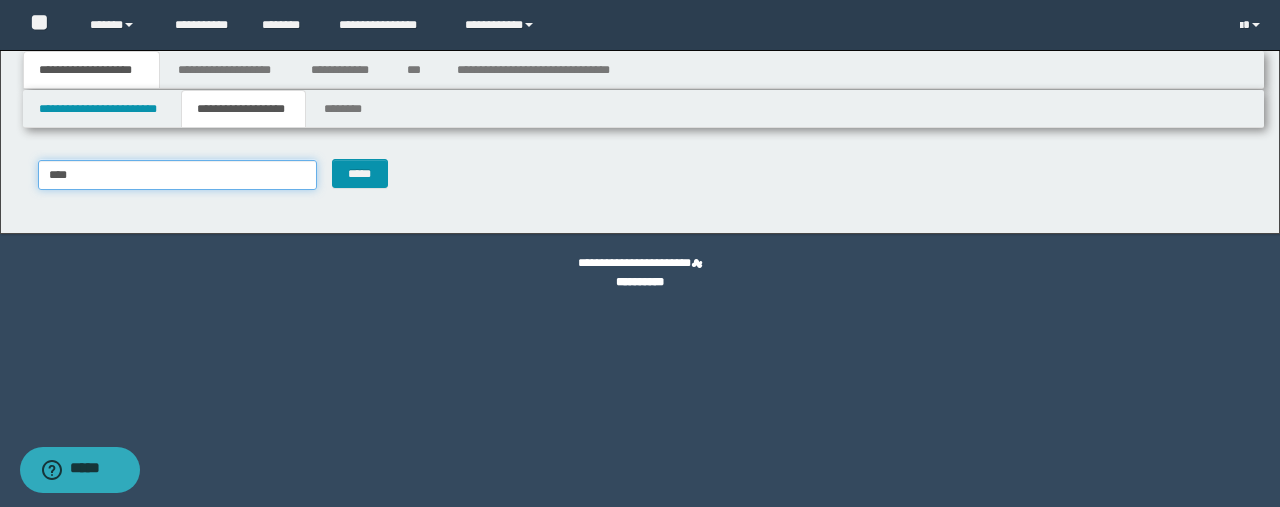 type on "****" 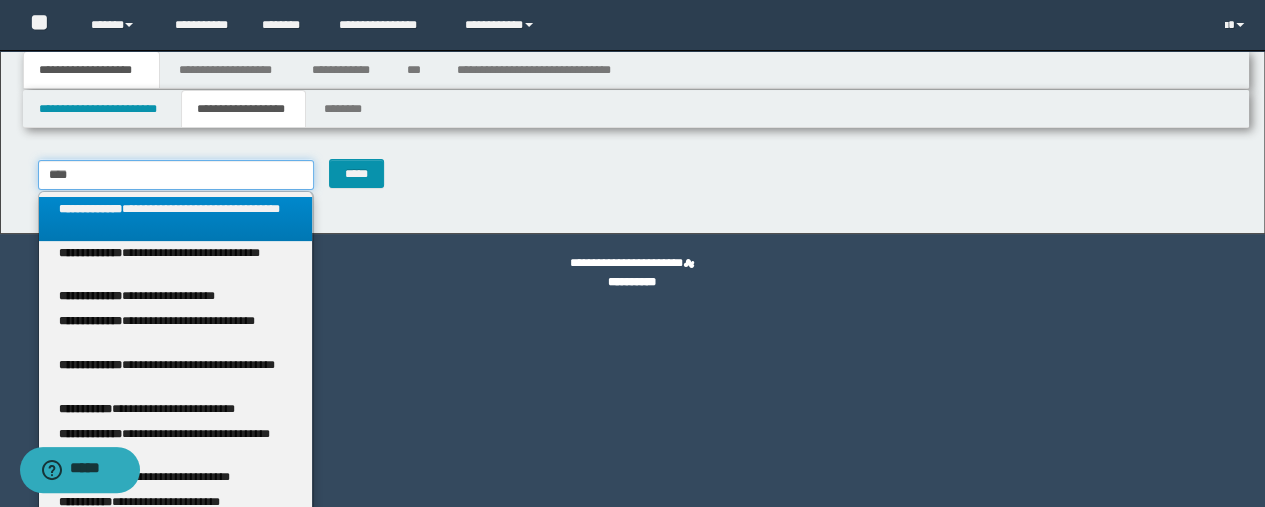type 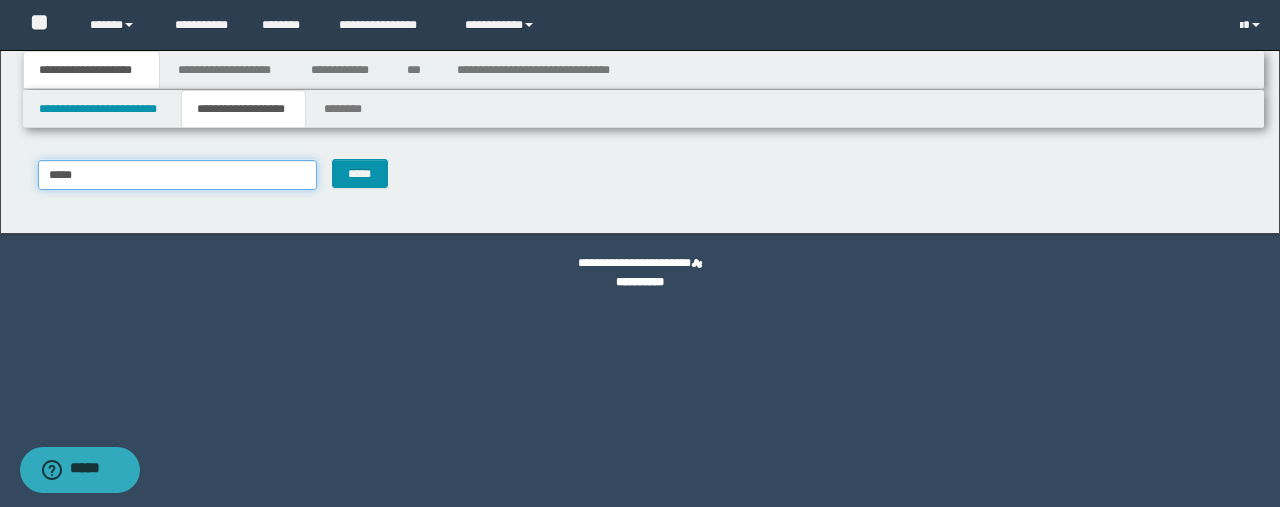 type on "*****" 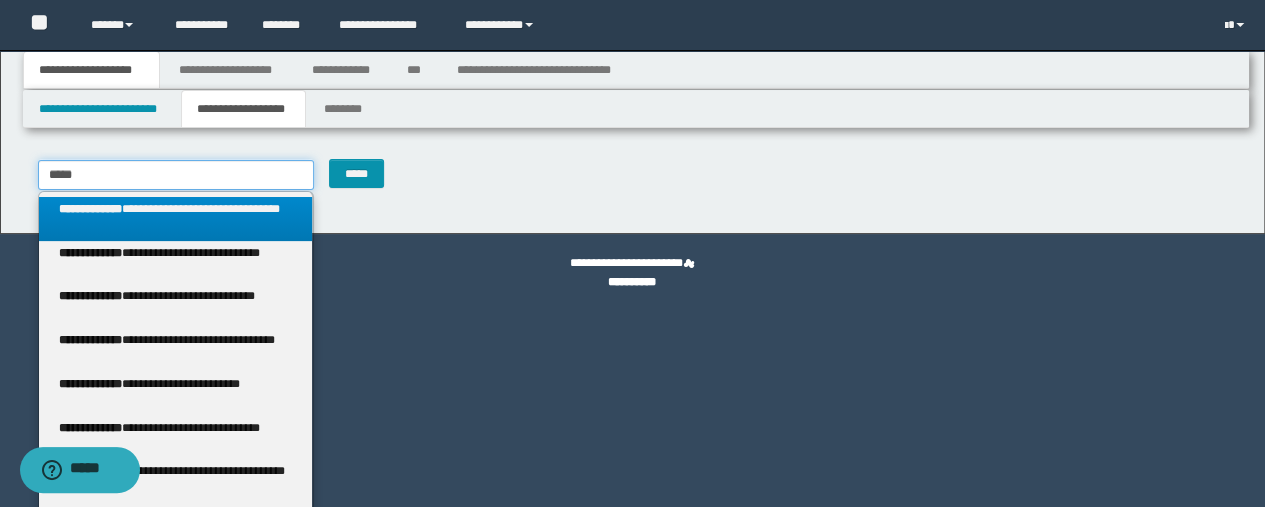 type 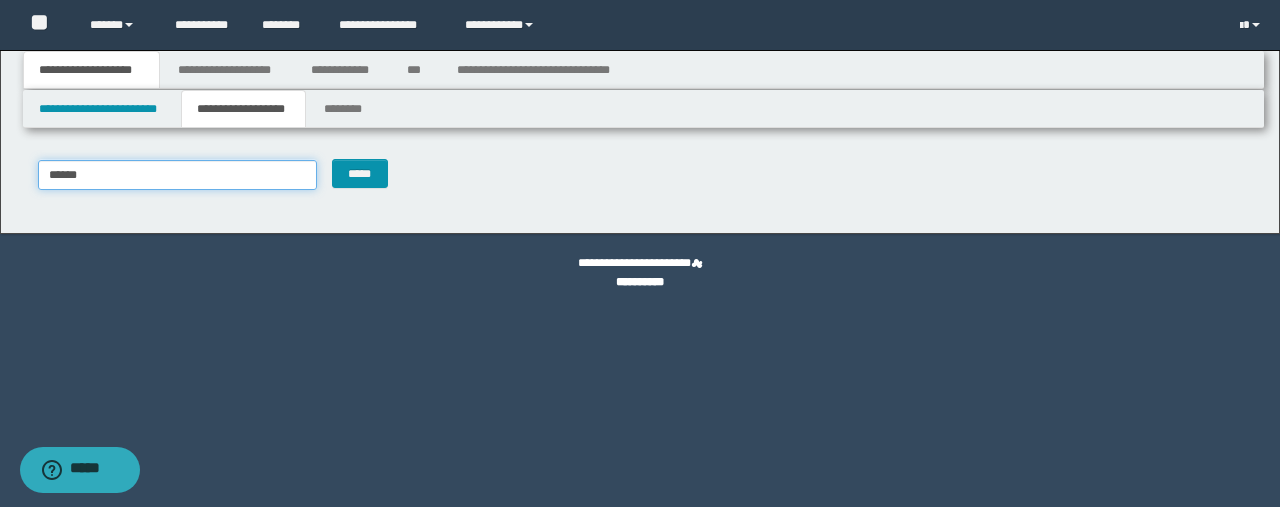 type on "******" 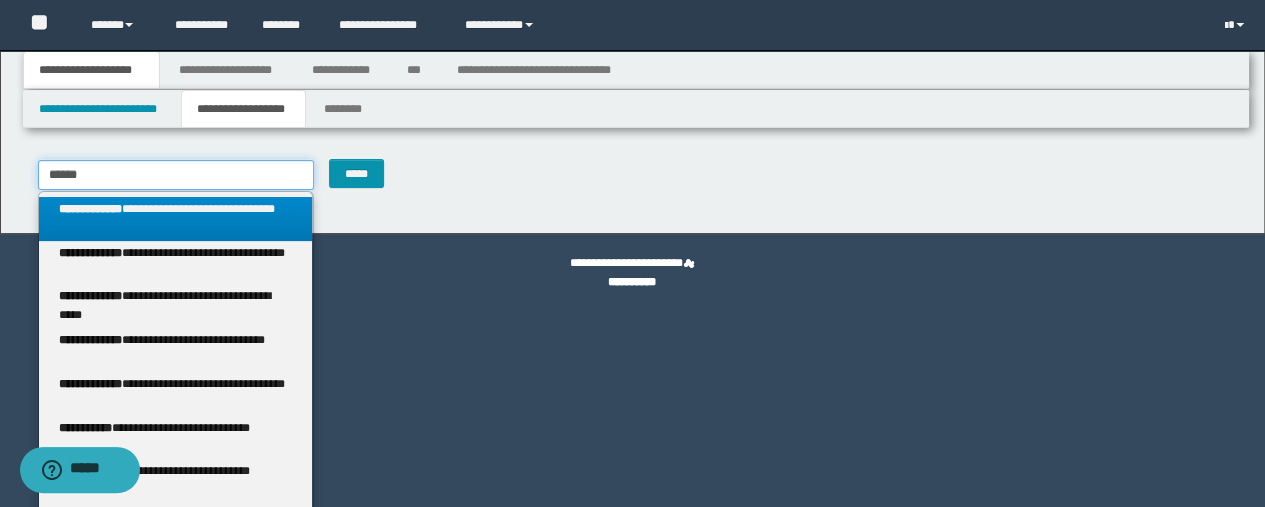 type 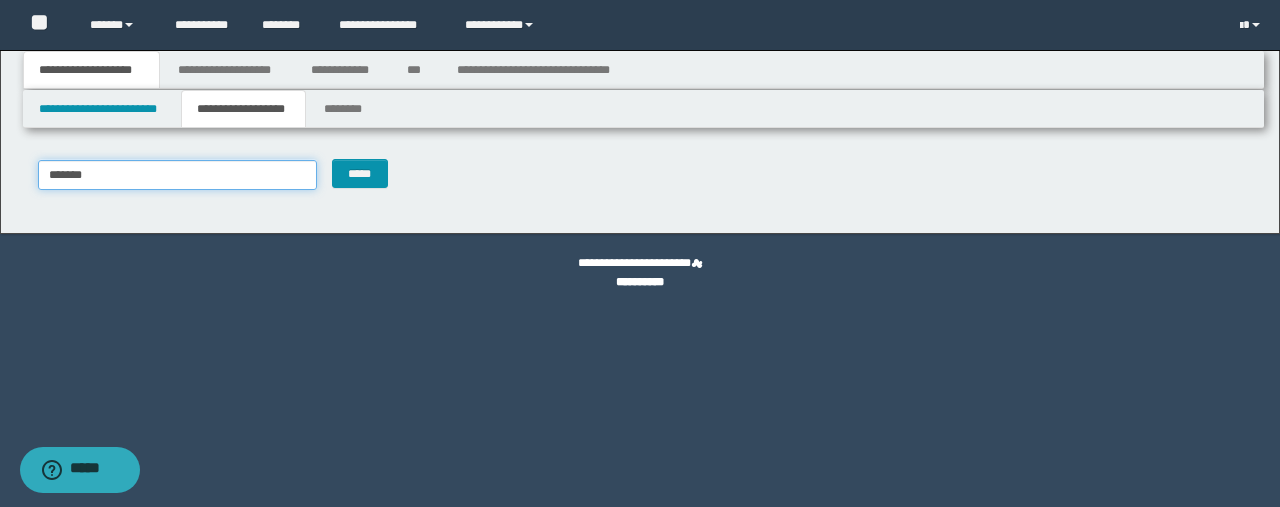 type on "*******" 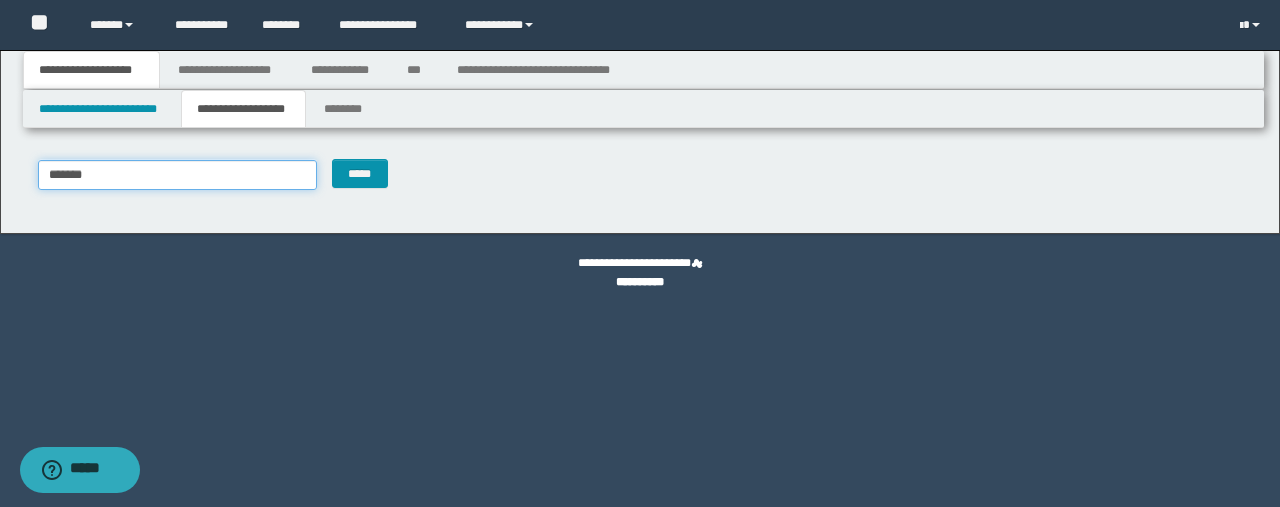 type 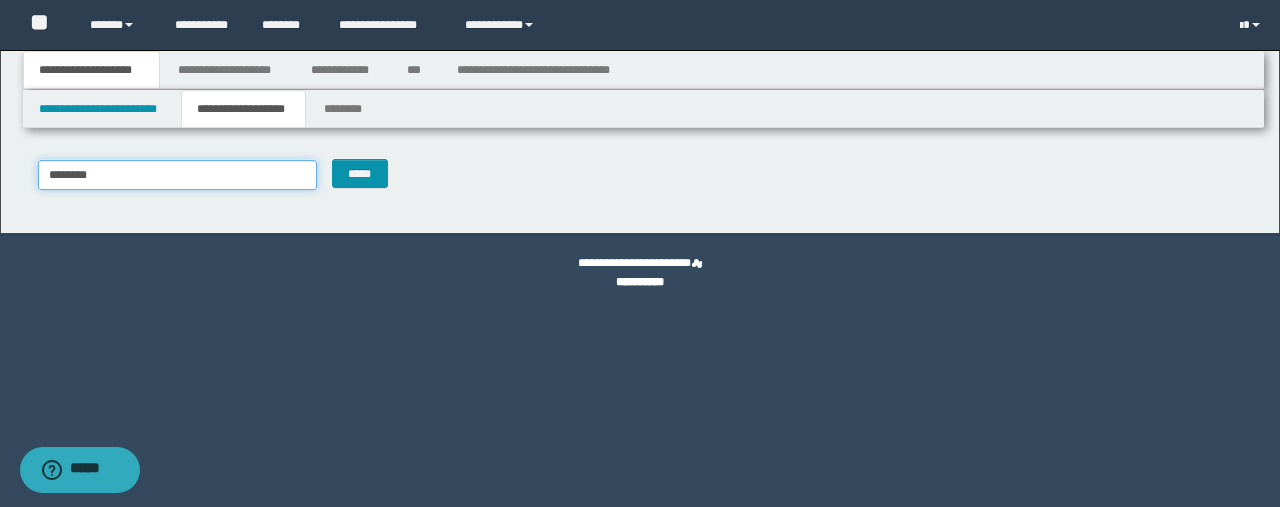 type on "********" 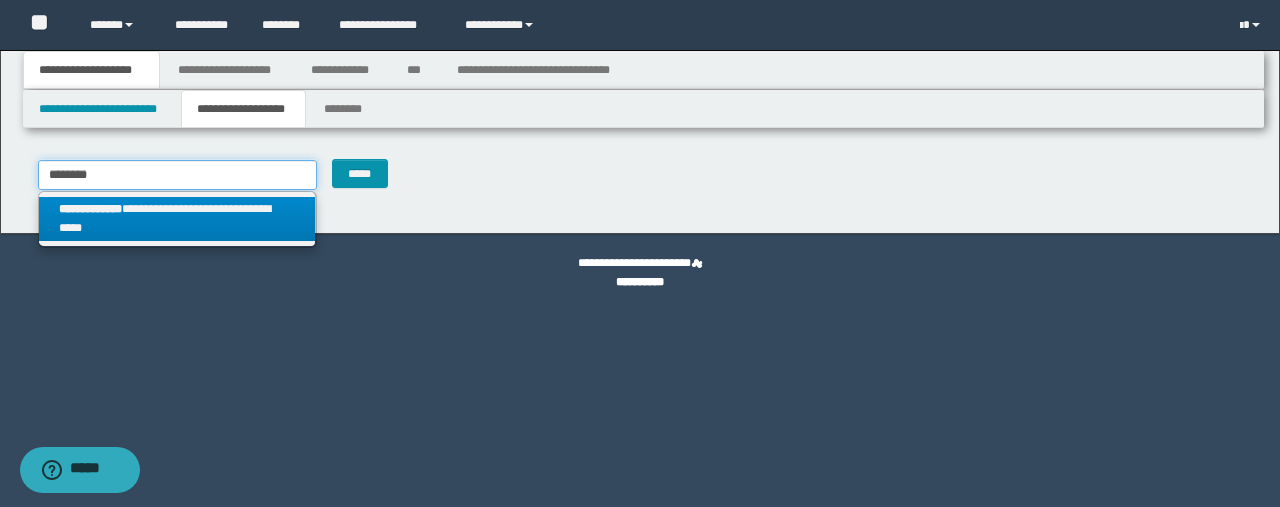 type on "********" 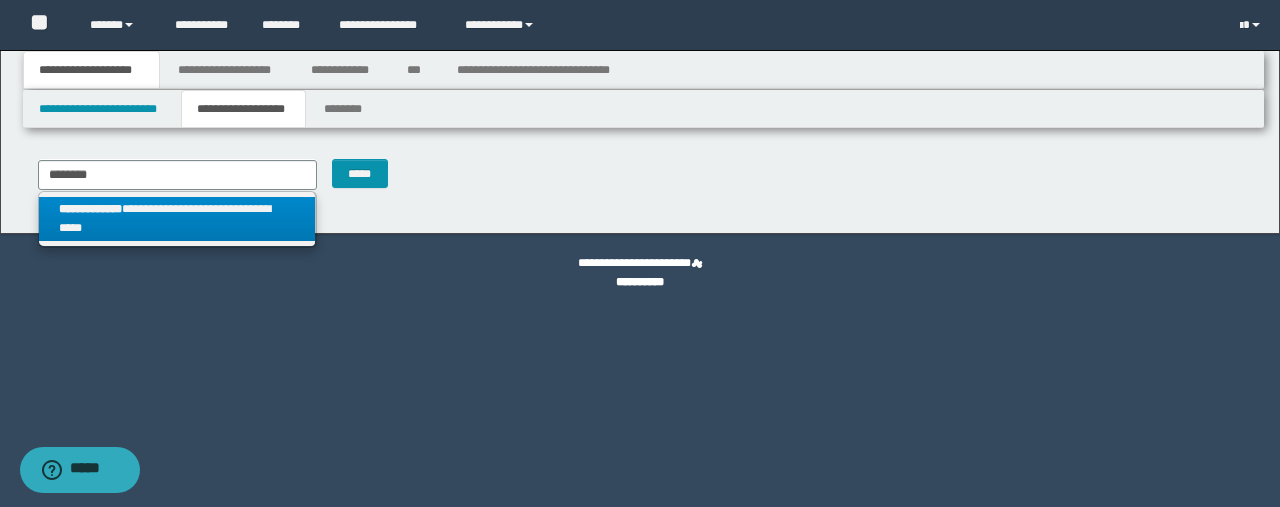 click on "**********" at bounding box center (177, 219) 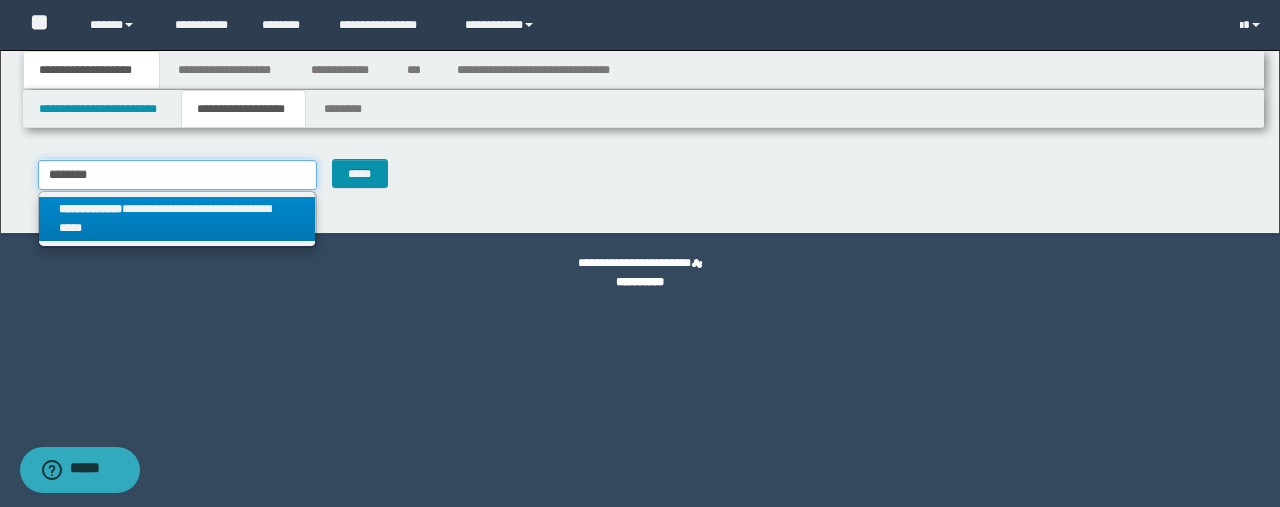 type 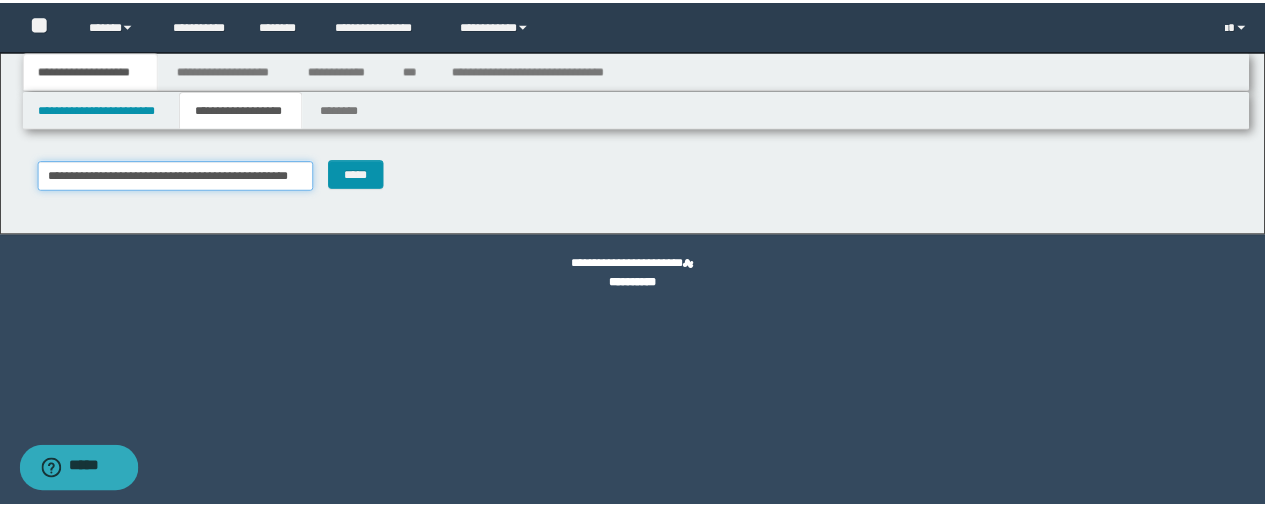 scroll, scrollTop: 0, scrollLeft: 6, axis: horizontal 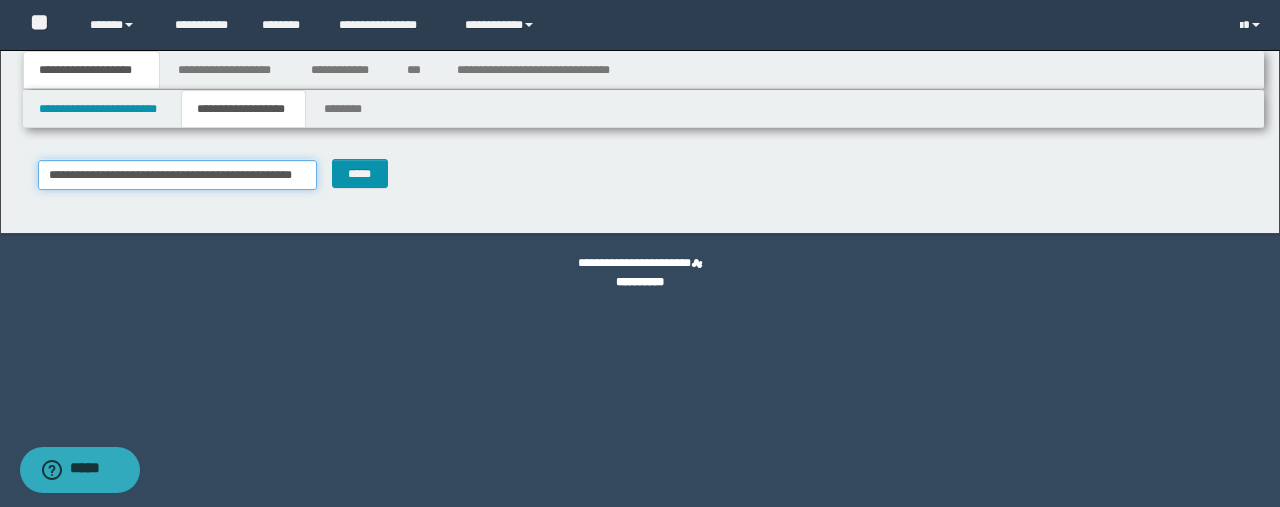 type on "**********" 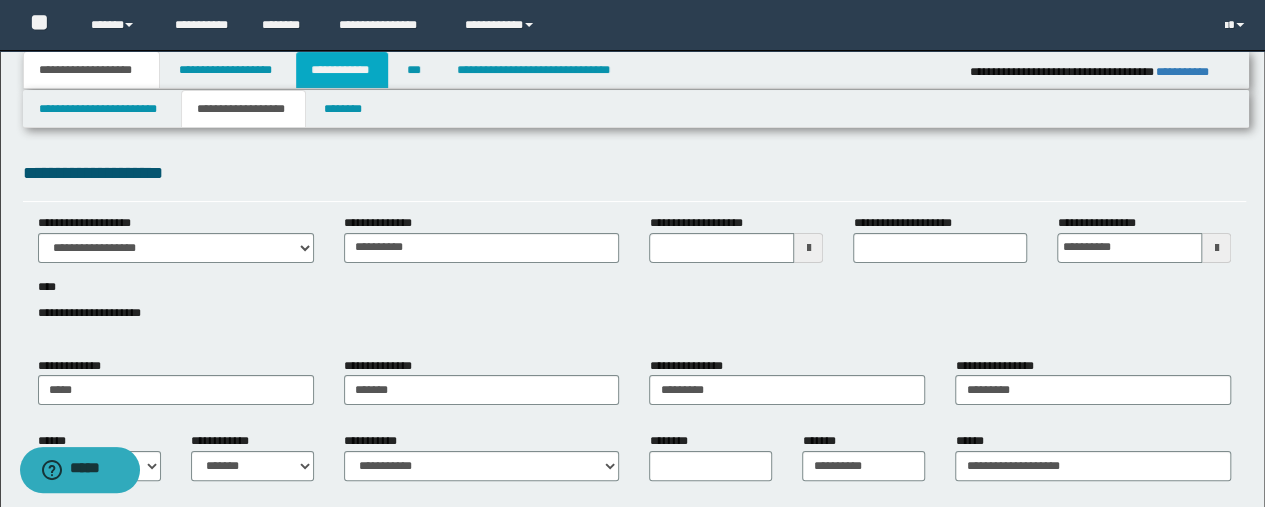 click on "**********" at bounding box center [342, 70] 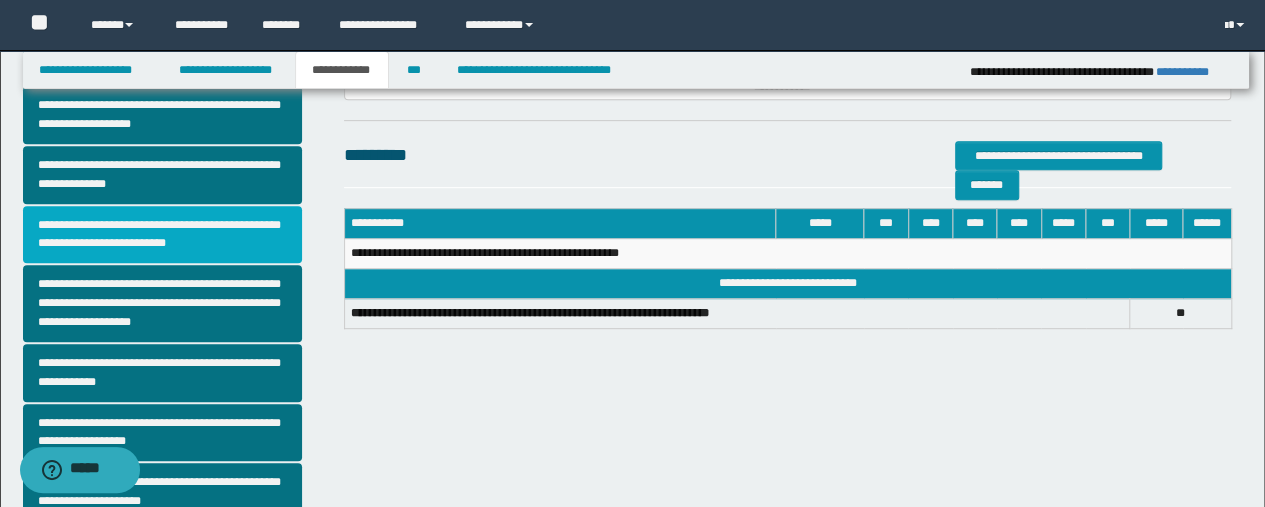 scroll, scrollTop: 600, scrollLeft: 0, axis: vertical 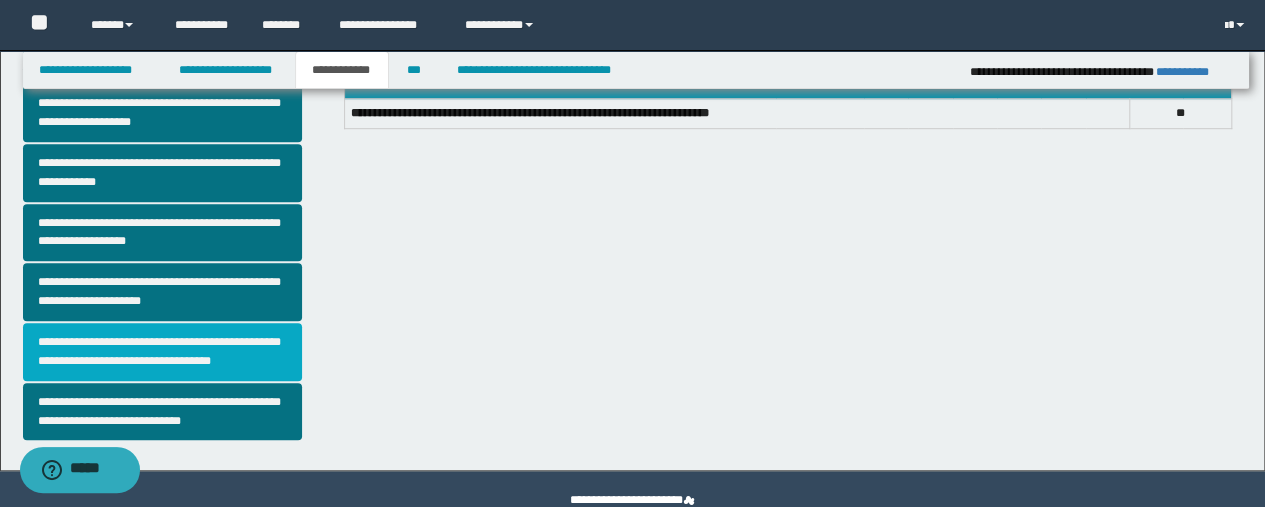 click on "**********" at bounding box center (162, 352) 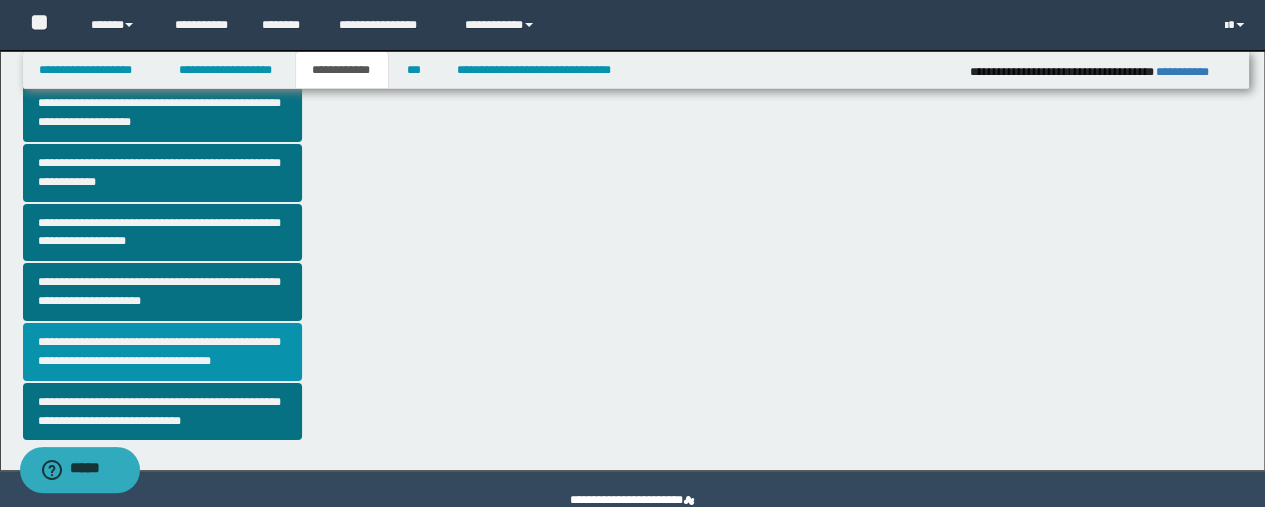 scroll, scrollTop: 0, scrollLeft: 0, axis: both 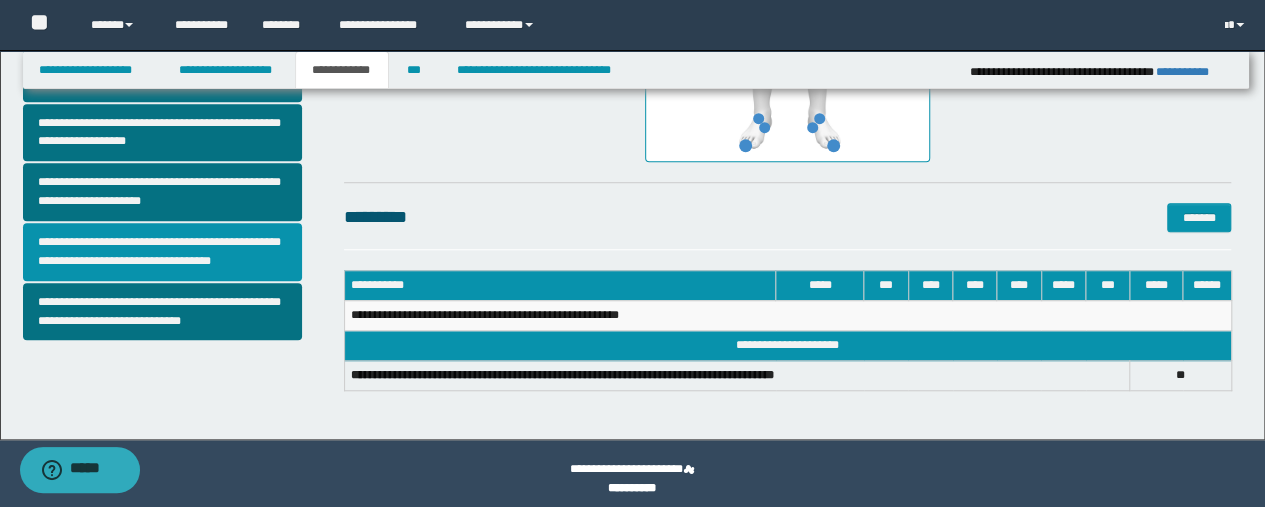 click on "**********" at bounding box center [162, 252] 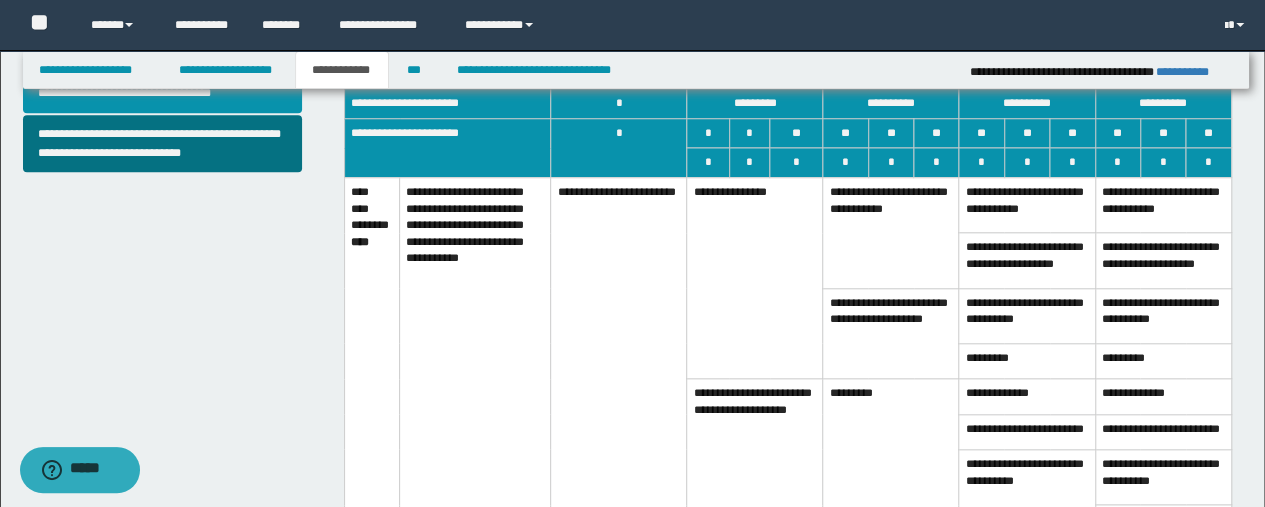 scroll, scrollTop: 900, scrollLeft: 0, axis: vertical 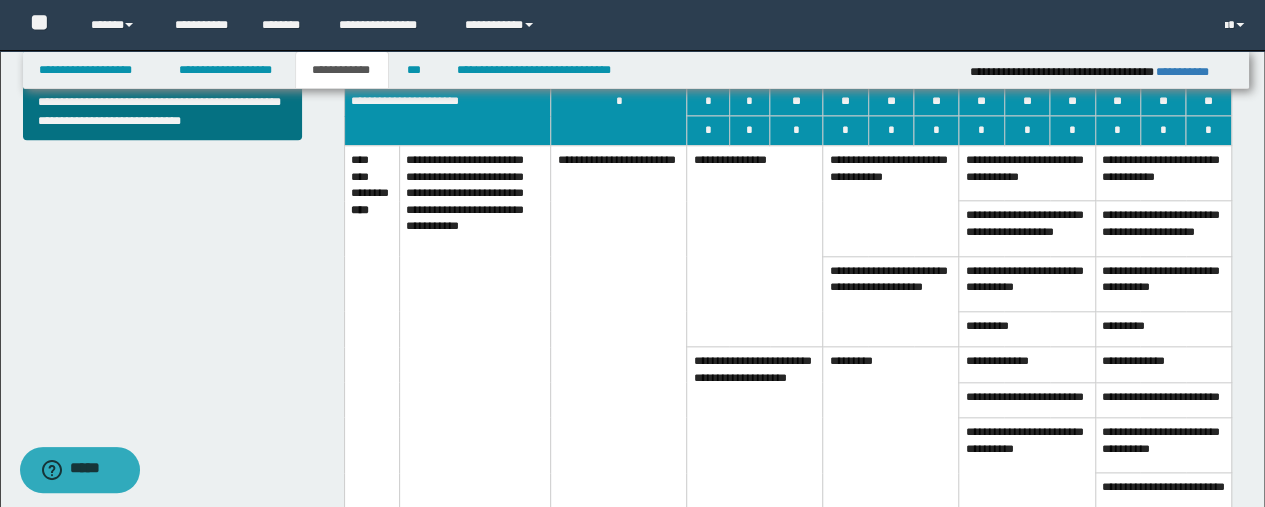 click on "**********" at bounding box center (1027, 462) 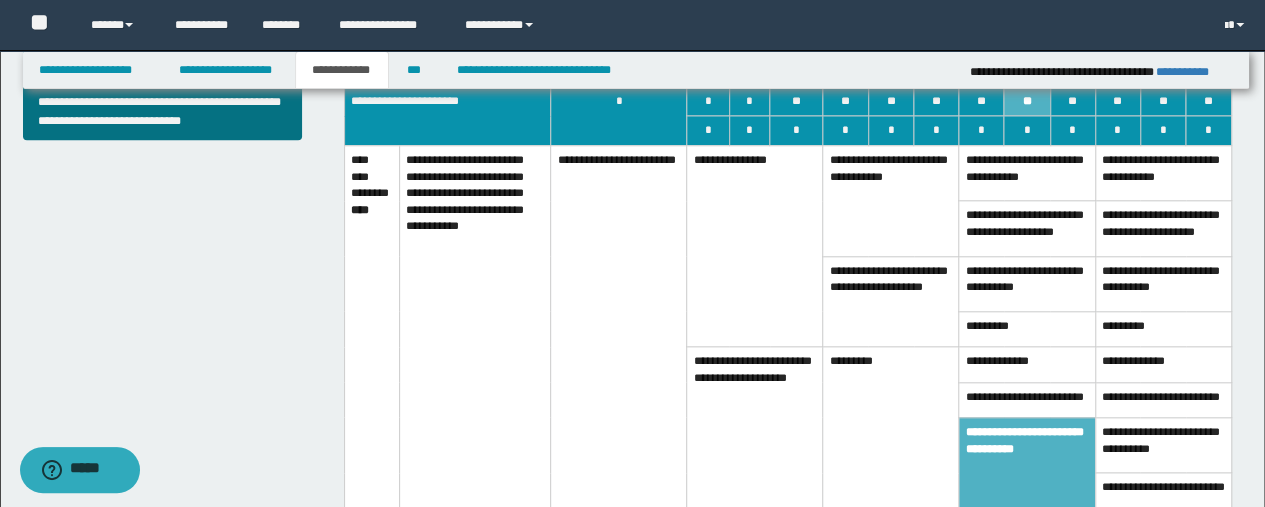 click on "**********" at bounding box center [1027, 399] 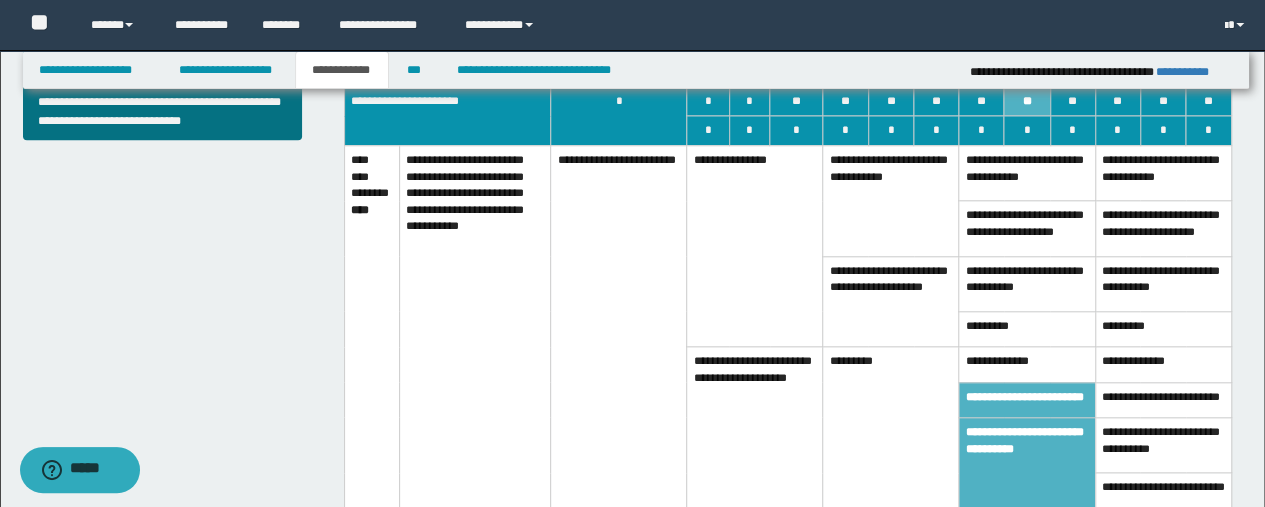 click on "**********" at bounding box center (1027, 364) 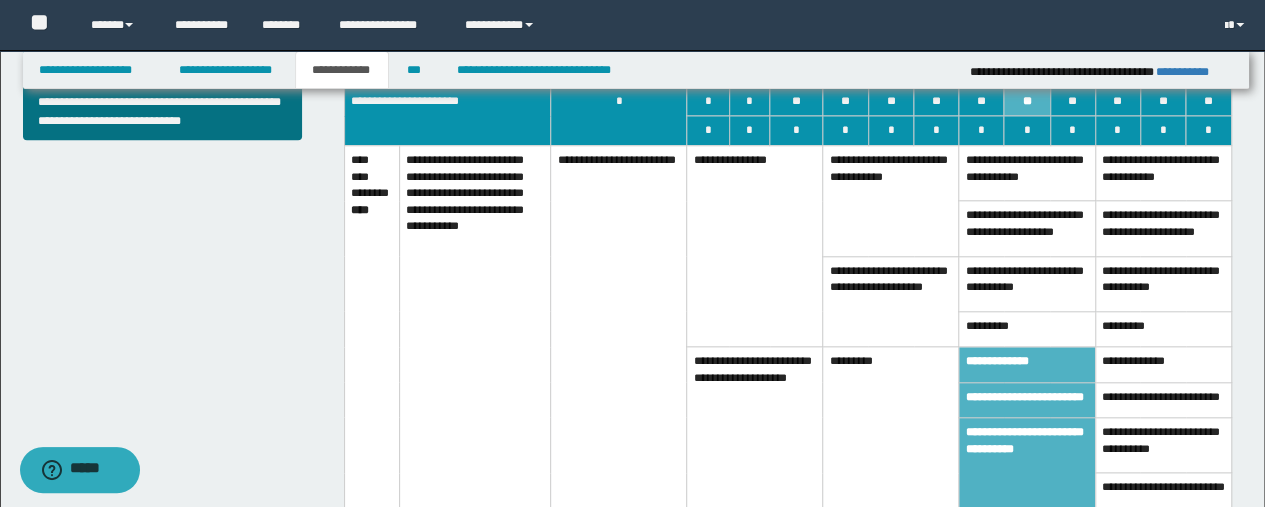 click on "*********" at bounding box center [1027, 328] 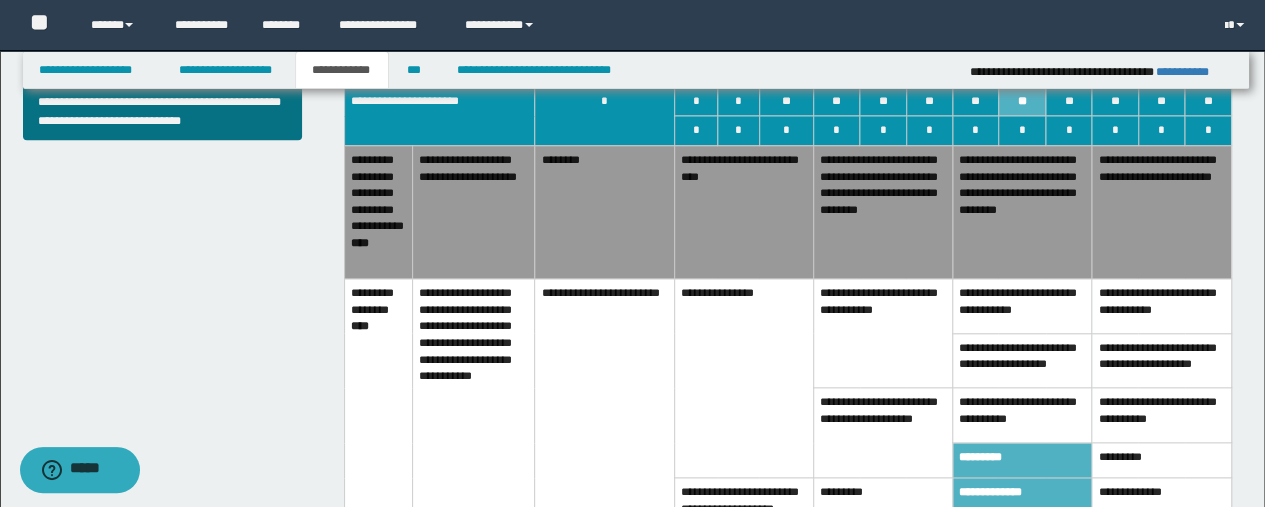 click on "**********" at bounding box center [1022, 306] 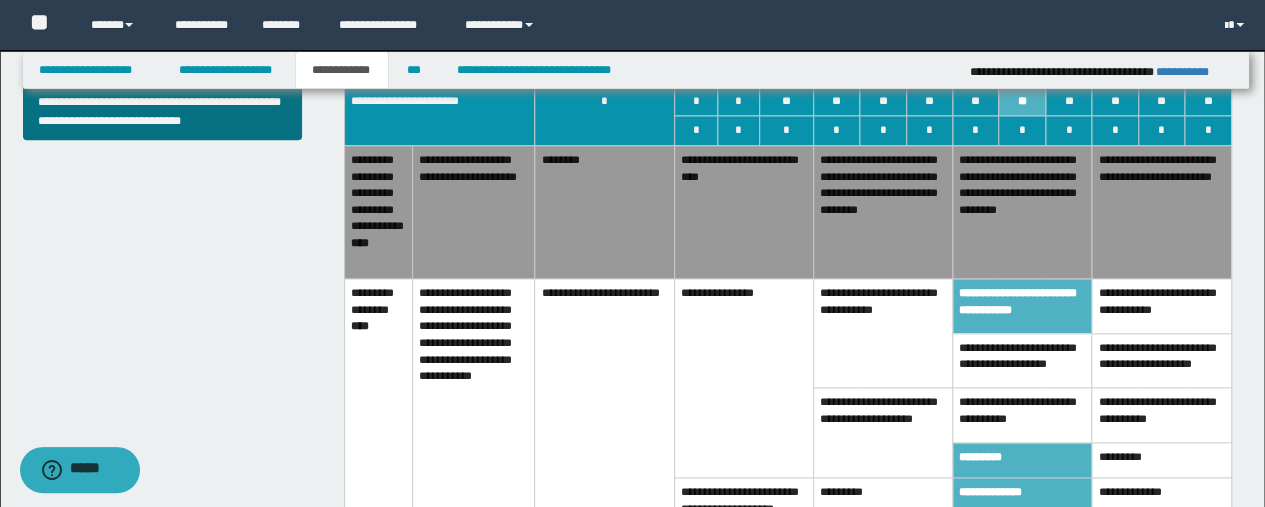 click on "**********" at bounding box center [1022, 360] 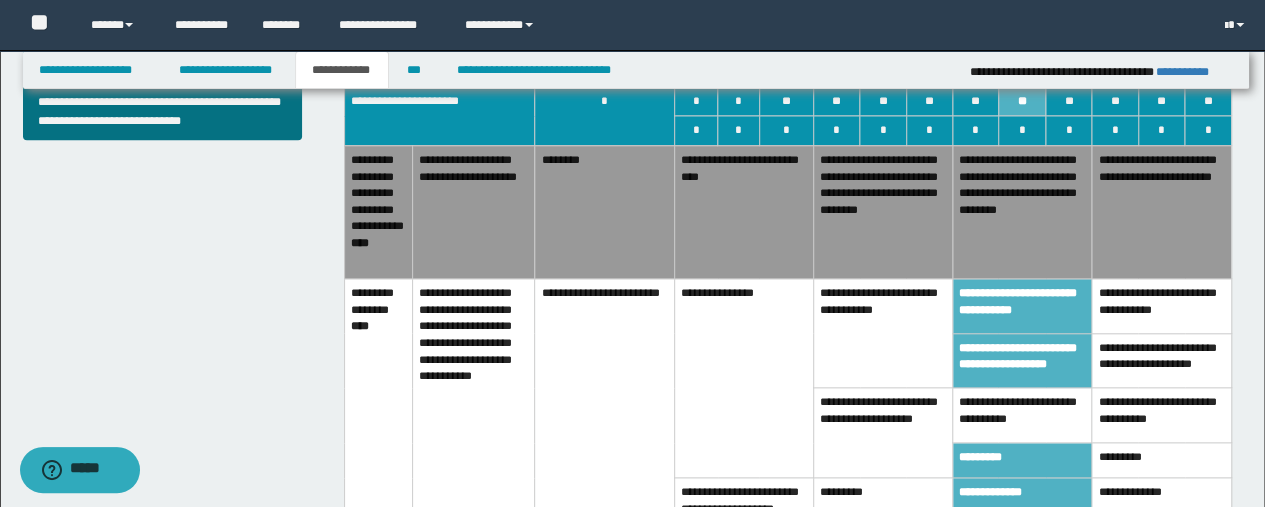 click on "**********" at bounding box center (1022, 415) 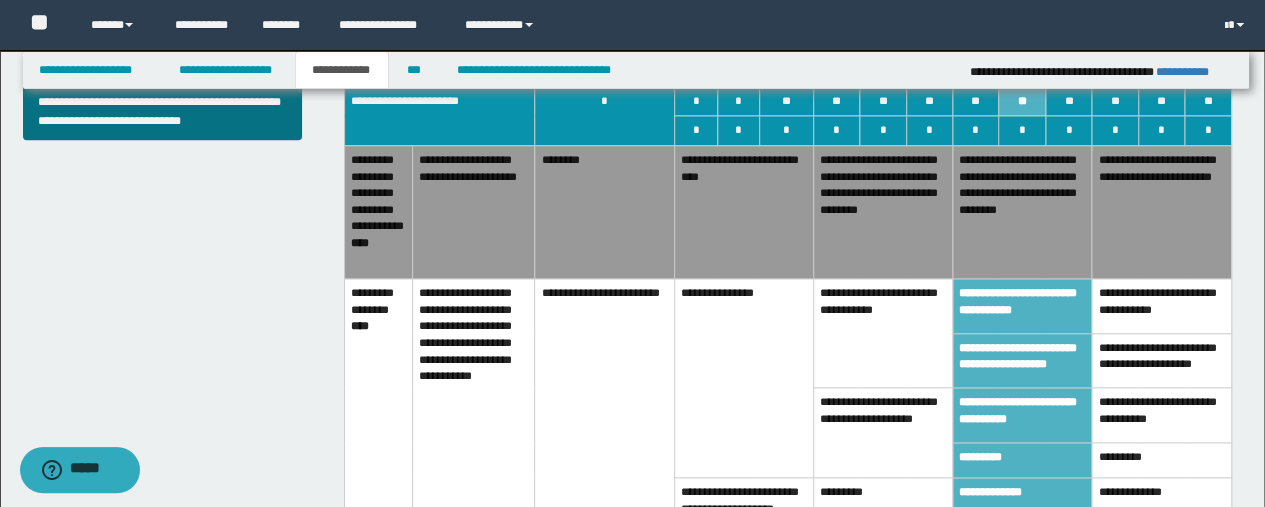 click on "**********" at bounding box center (1022, 211) 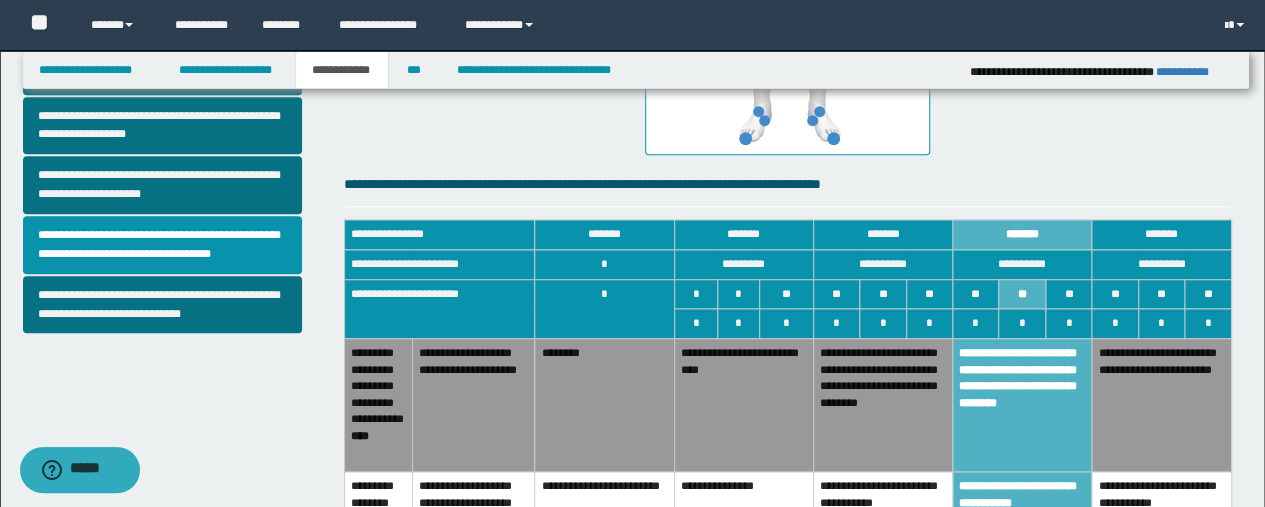 scroll, scrollTop: 700, scrollLeft: 0, axis: vertical 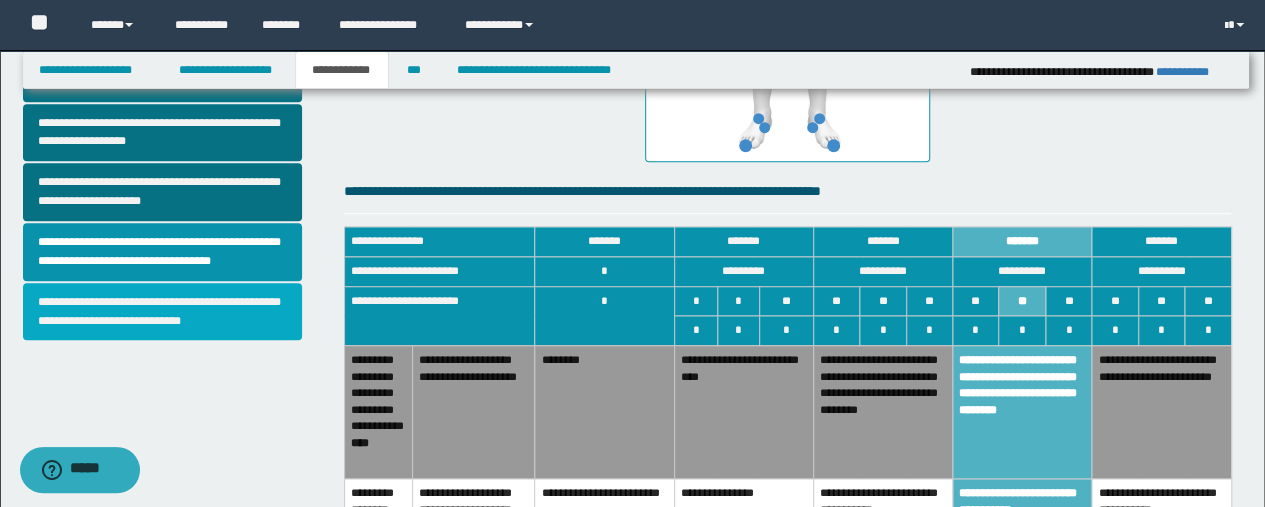 click on "**********" at bounding box center [162, 312] 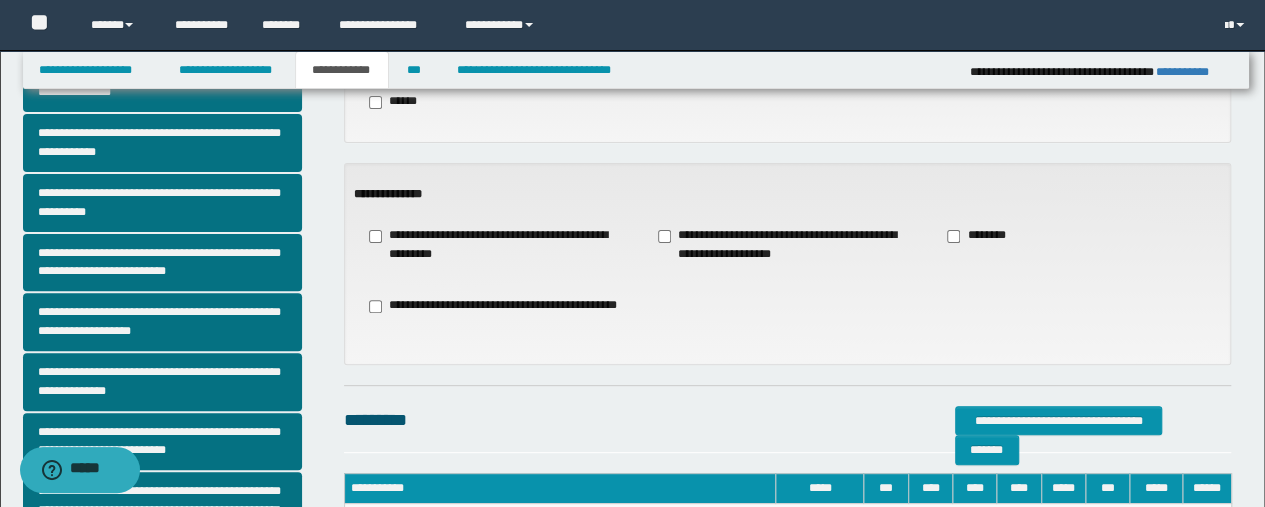scroll, scrollTop: 200, scrollLeft: 0, axis: vertical 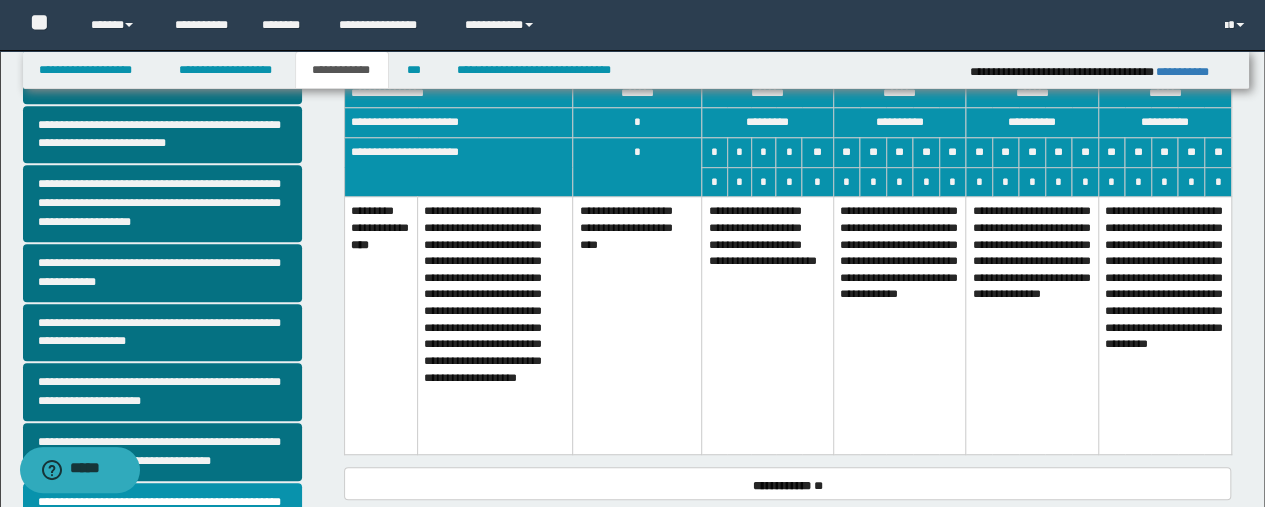 click on "**********" at bounding box center (767, 325) 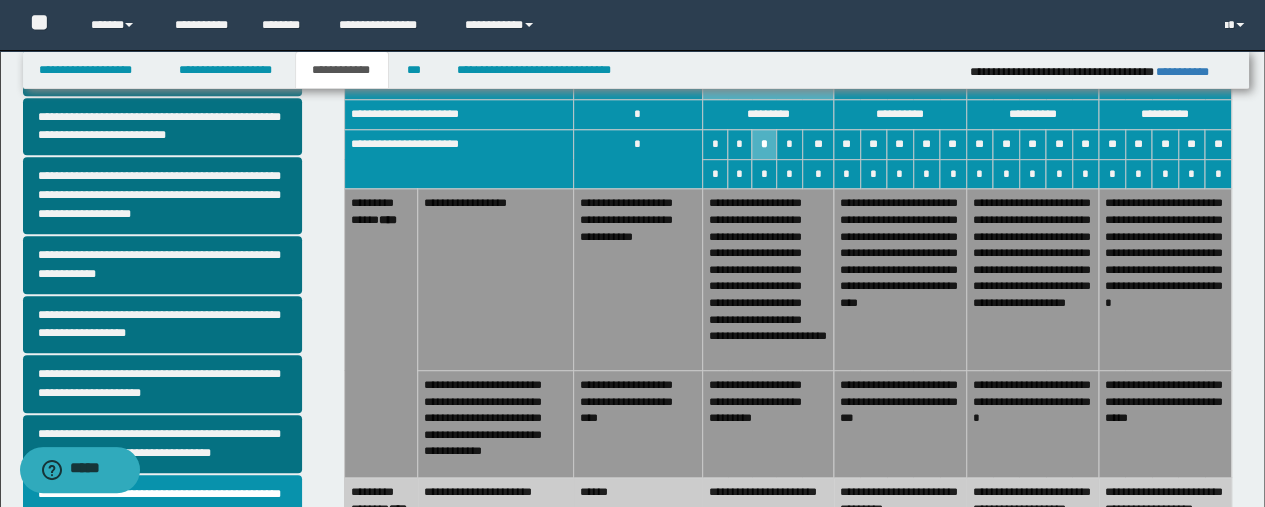 scroll, scrollTop: 500, scrollLeft: 0, axis: vertical 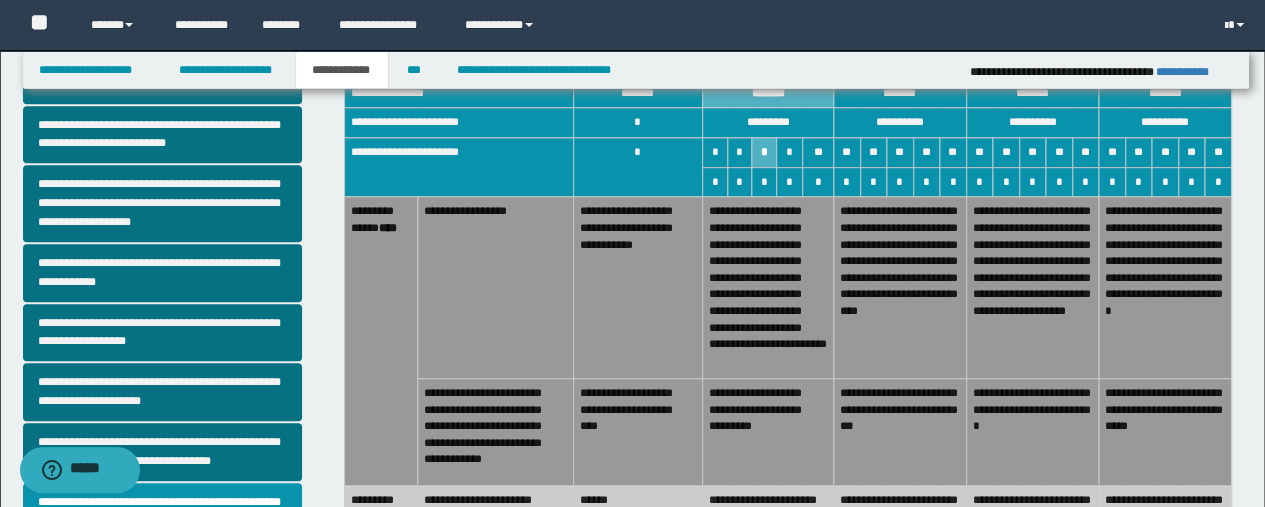 click on "**********" at bounding box center [1032, 431] 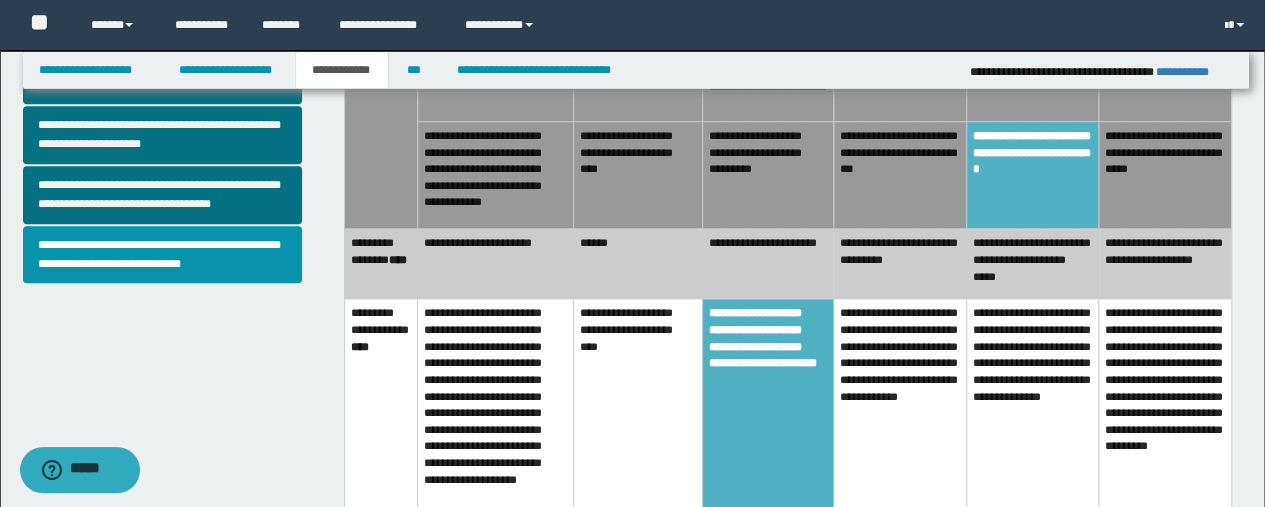 scroll, scrollTop: 800, scrollLeft: 0, axis: vertical 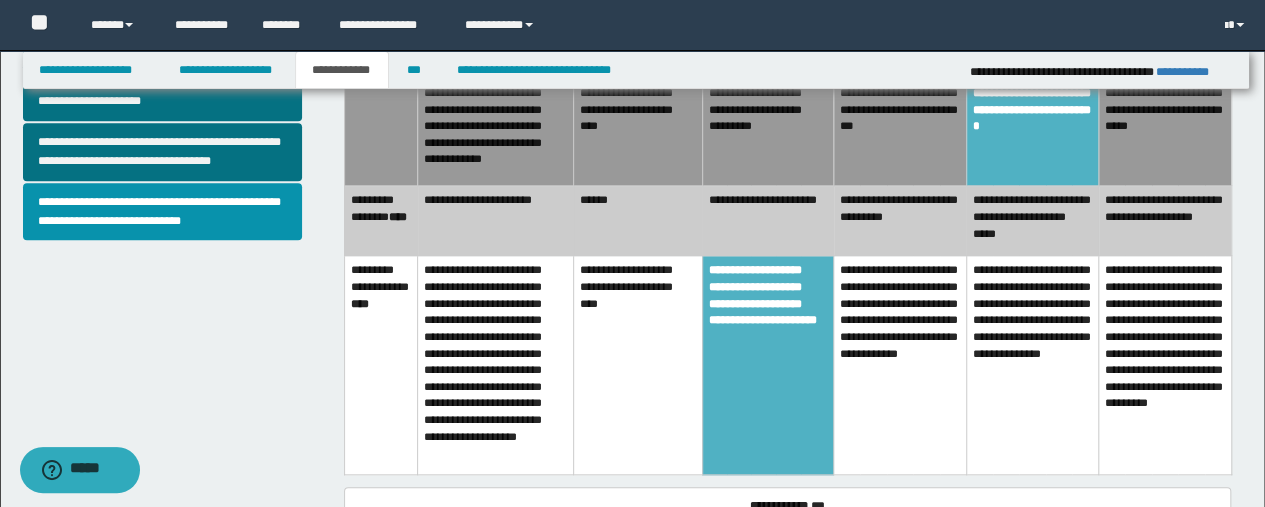 click on "**********" at bounding box center (1165, 221) 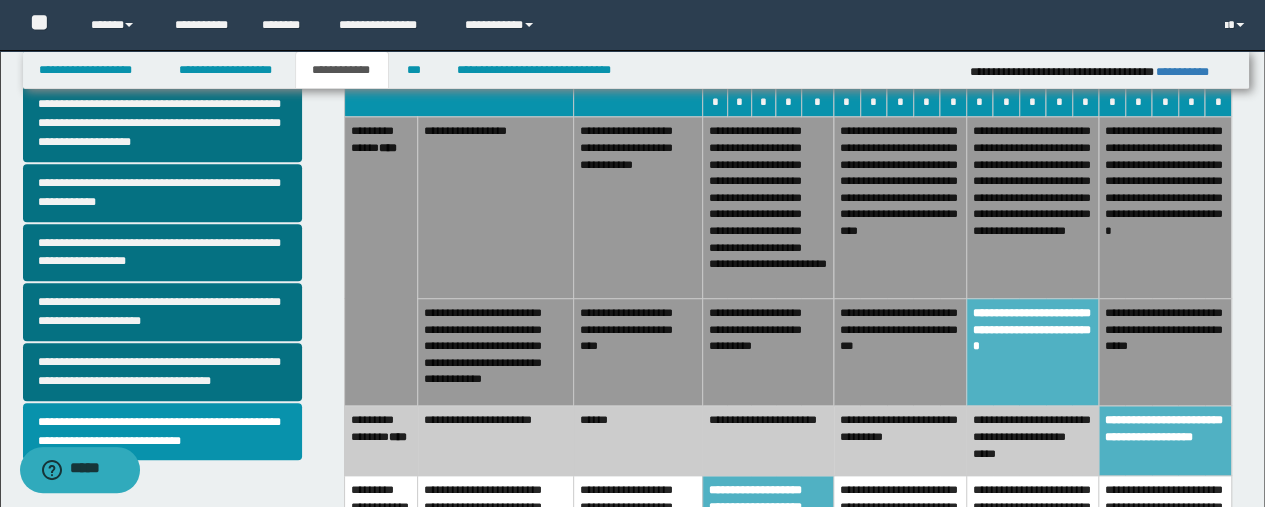 scroll, scrollTop: 481, scrollLeft: 0, axis: vertical 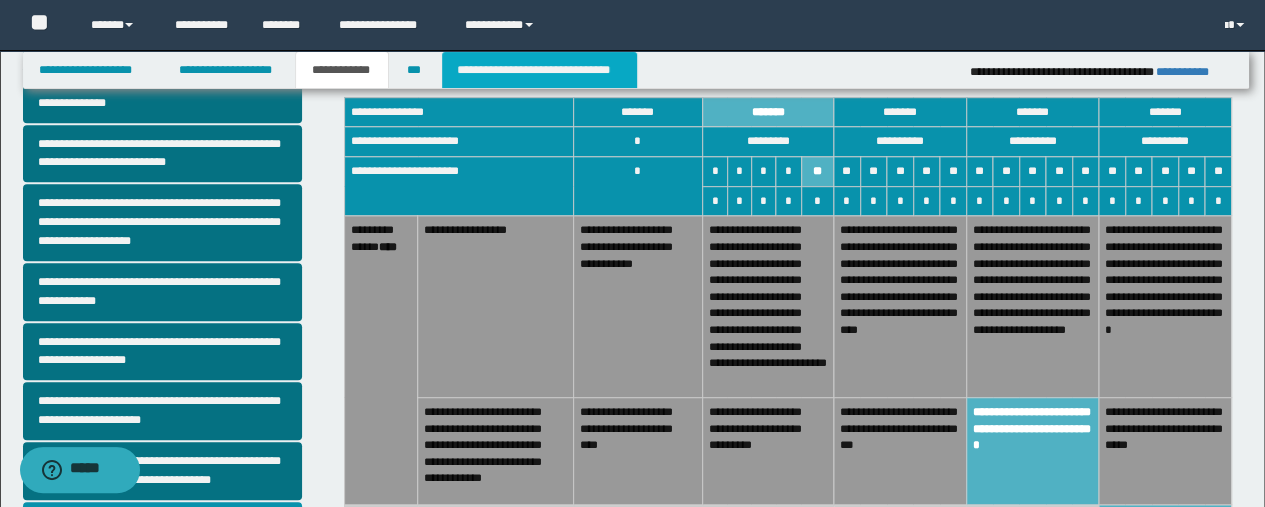 click on "**********" at bounding box center (539, 70) 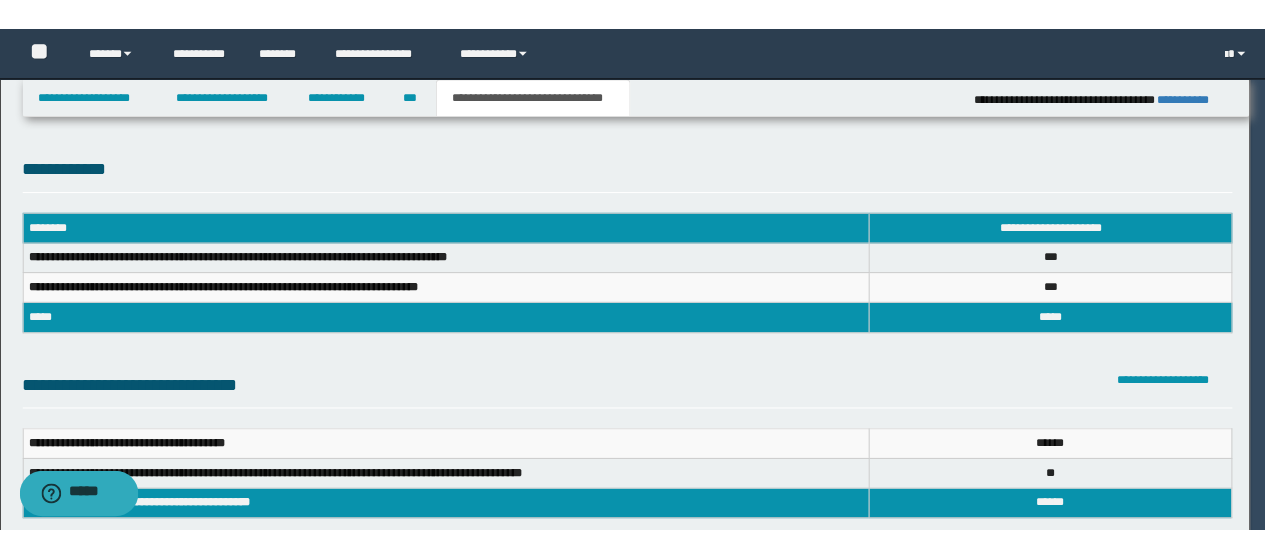 scroll, scrollTop: 0, scrollLeft: 0, axis: both 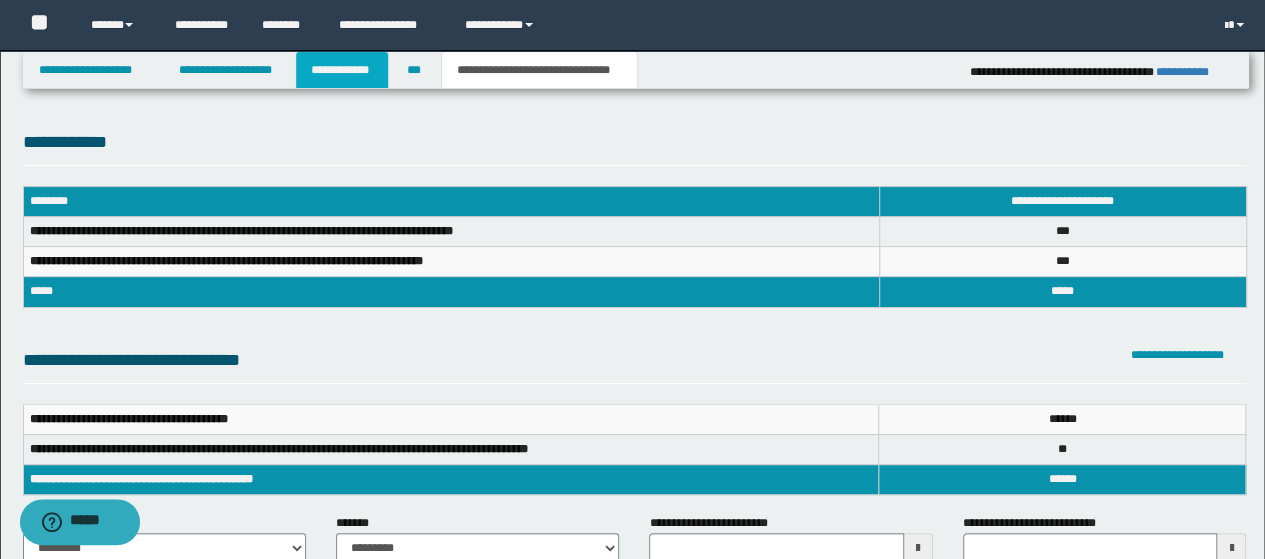 click on "**********" at bounding box center (342, 70) 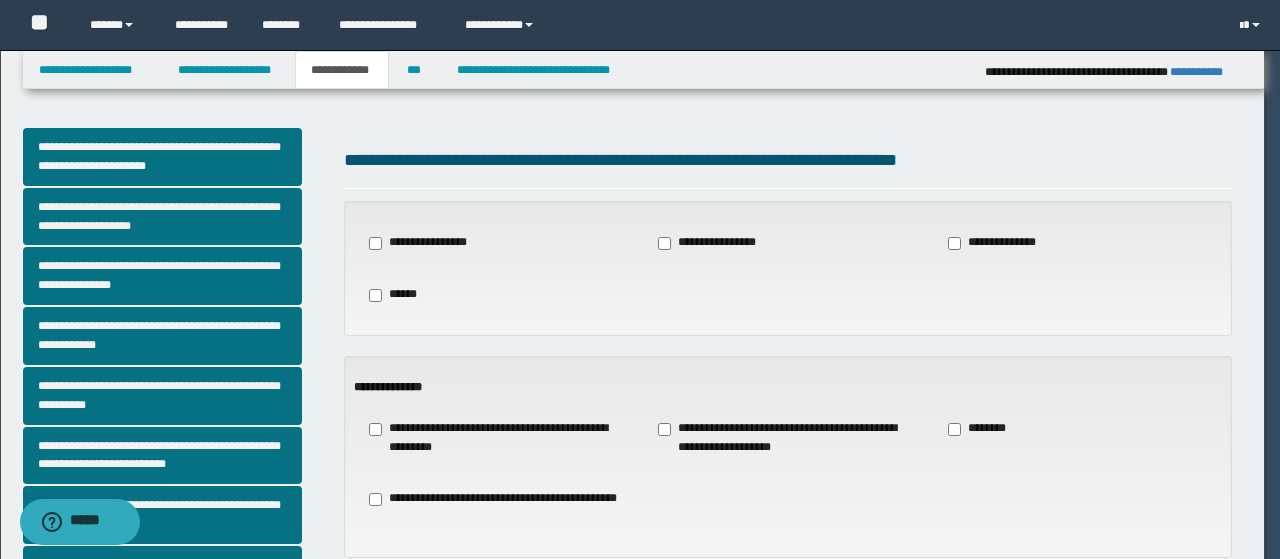 click on "**********" at bounding box center (640, 279) 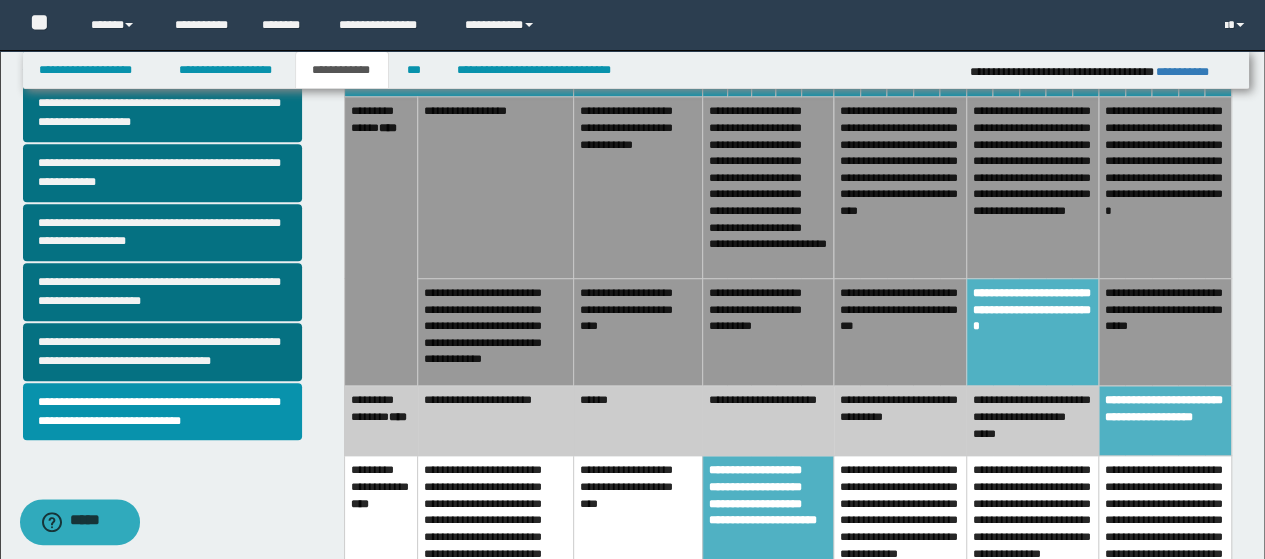 scroll, scrollTop: 600, scrollLeft: 0, axis: vertical 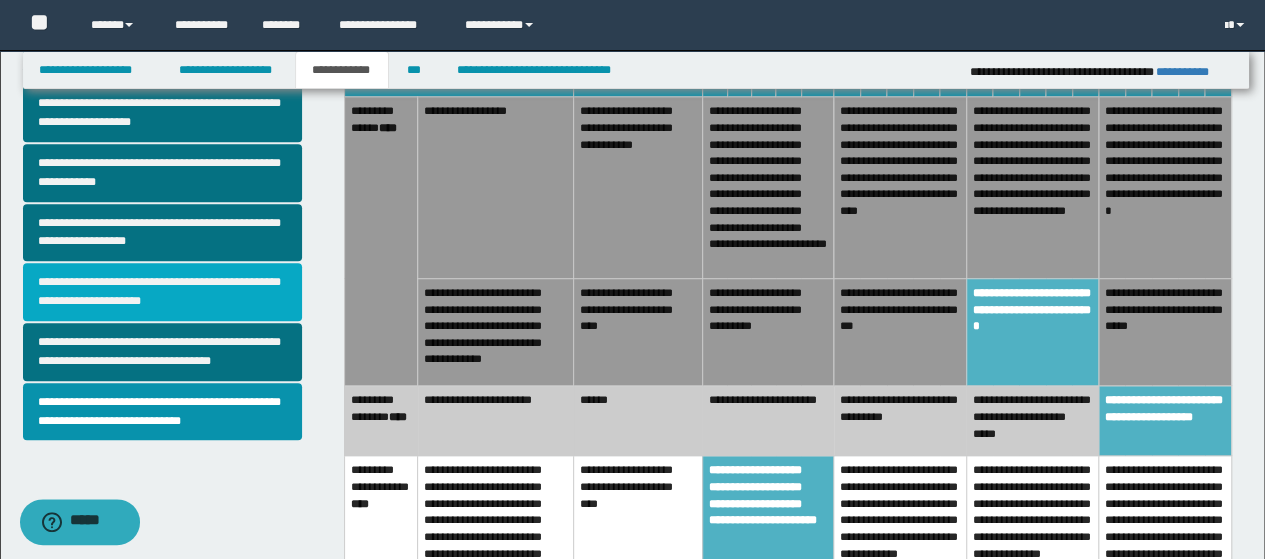 click on "**********" at bounding box center [162, 292] 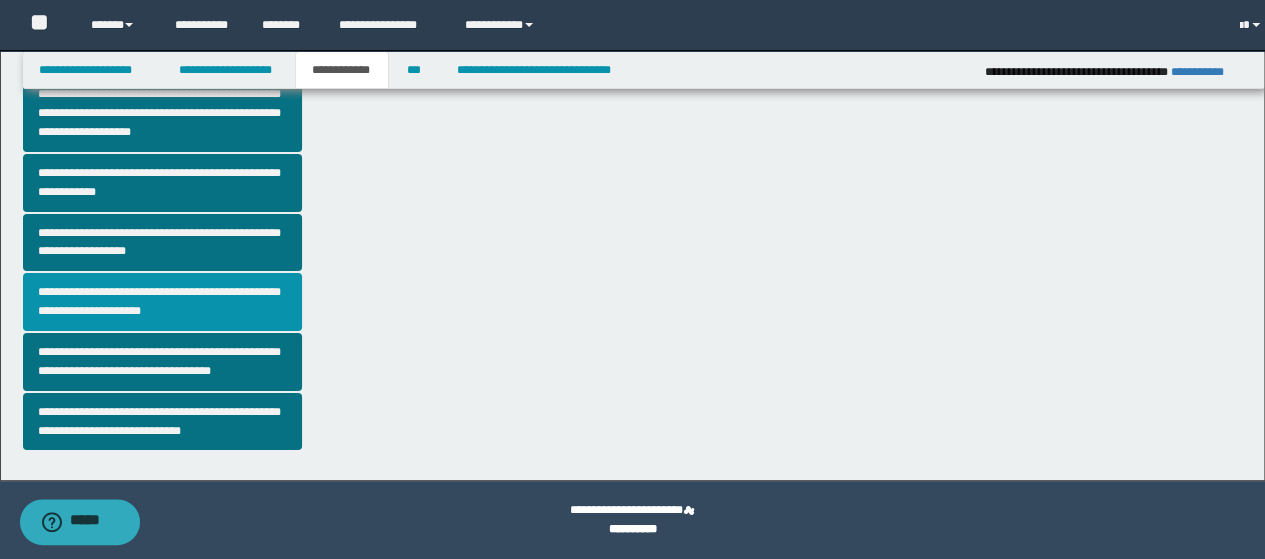 scroll, scrollTop: 0, scrollLeft: 0, axis: both 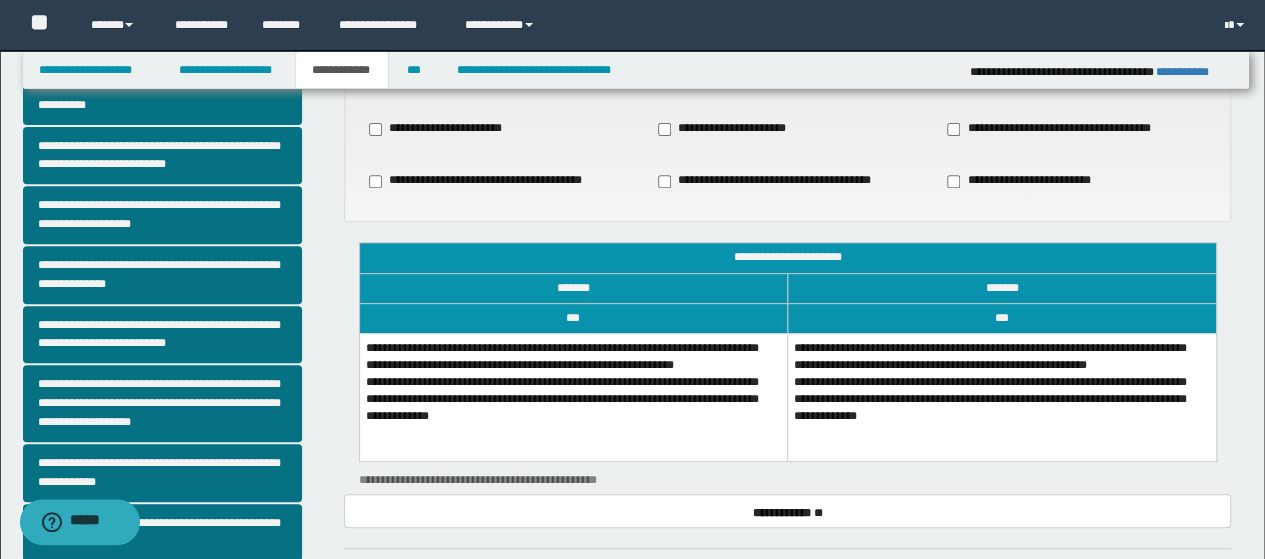 click on "**********" at bounding box center [573, 397] 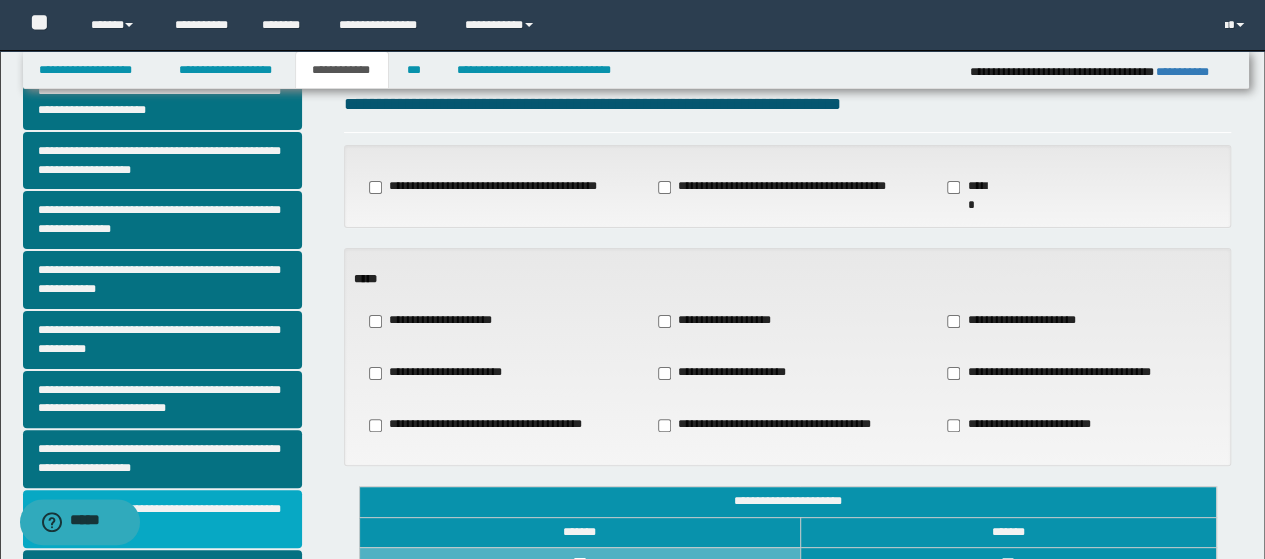 scroll, scrollTop: 100, scrollLeft: 0, axis: vertical 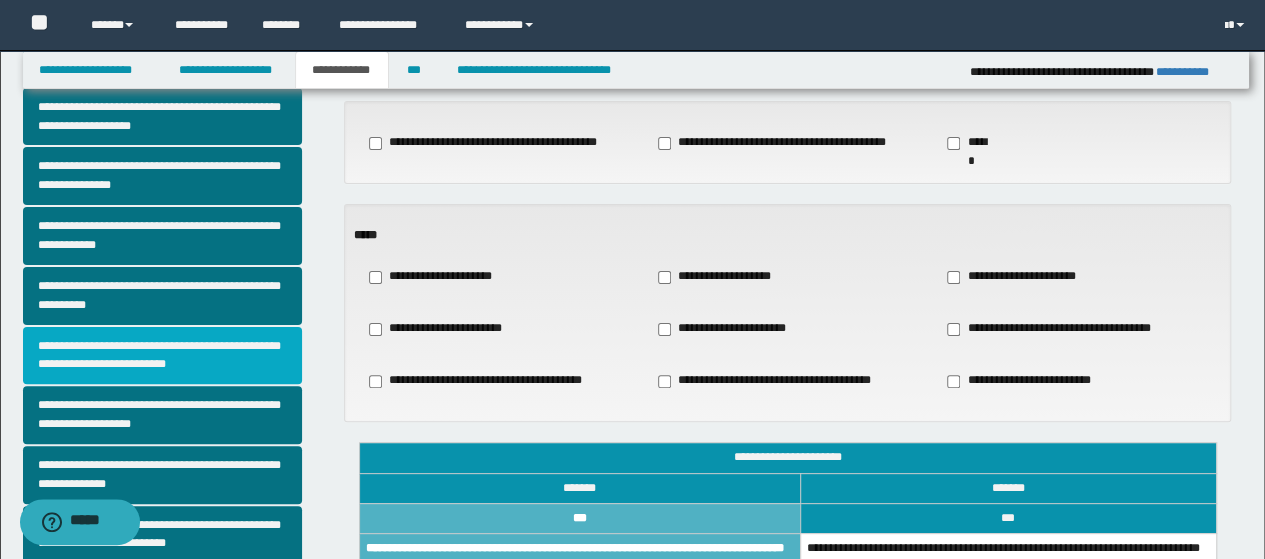 click on "**********" at bounding box center (162, 356) 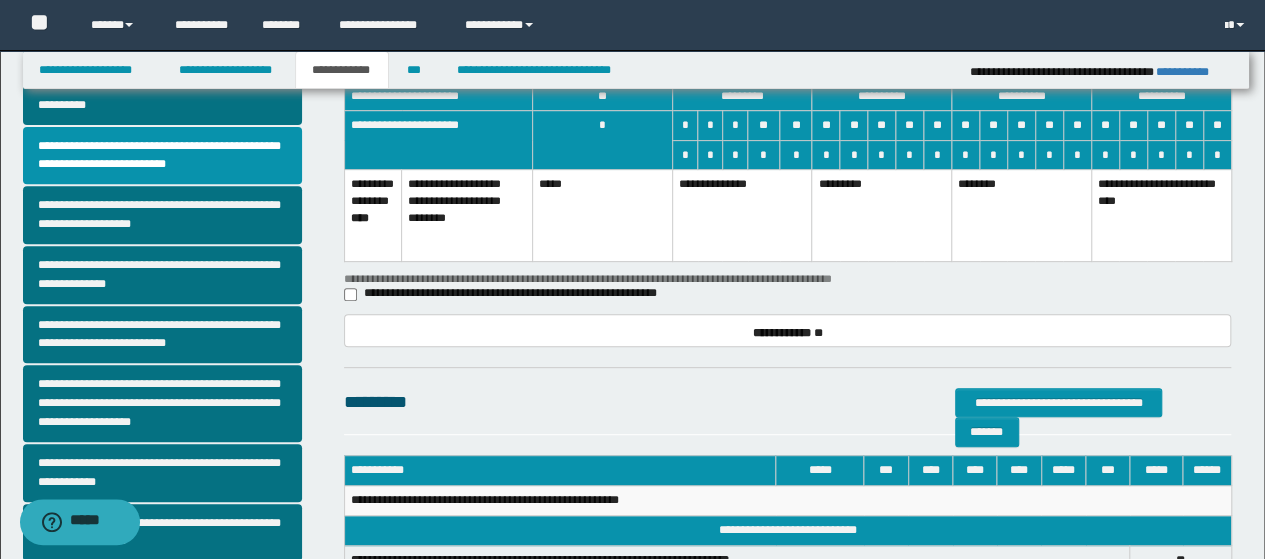 scroll, scrollTop: 200, scrollLeft: 0, axis: vertical 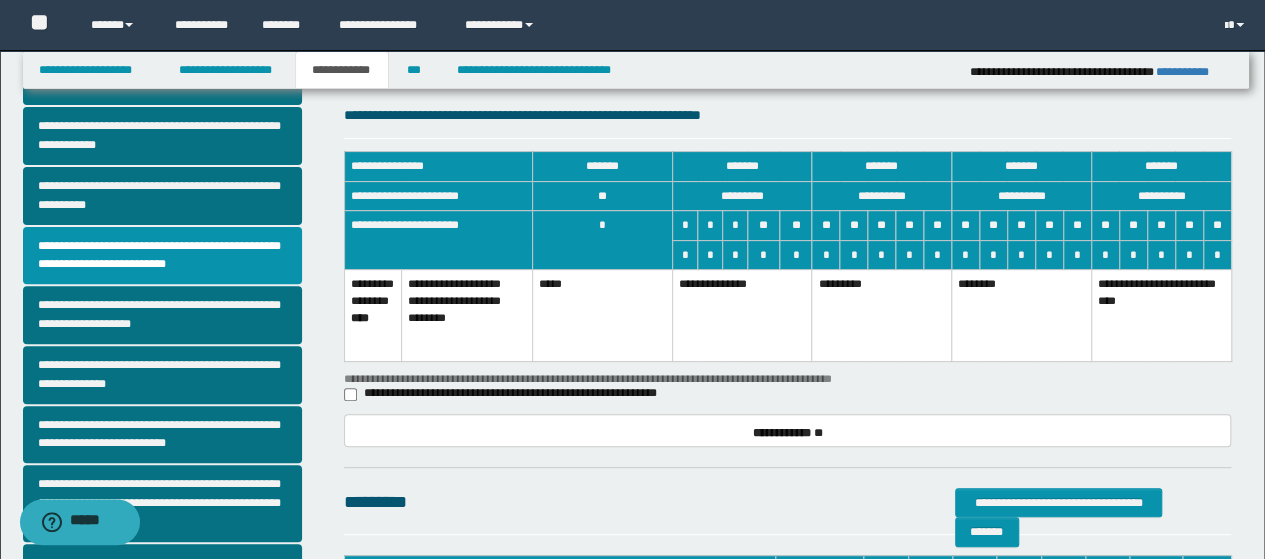 click on "*********" at bounding box center (882, 315) 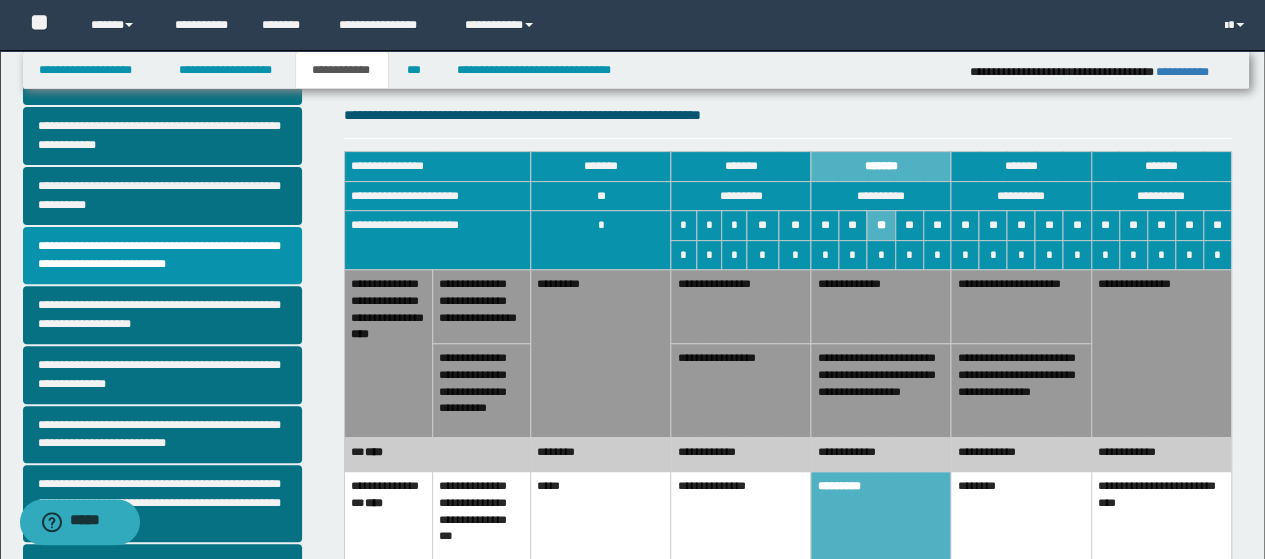 click on "**********" at bounding box center (881, 307) 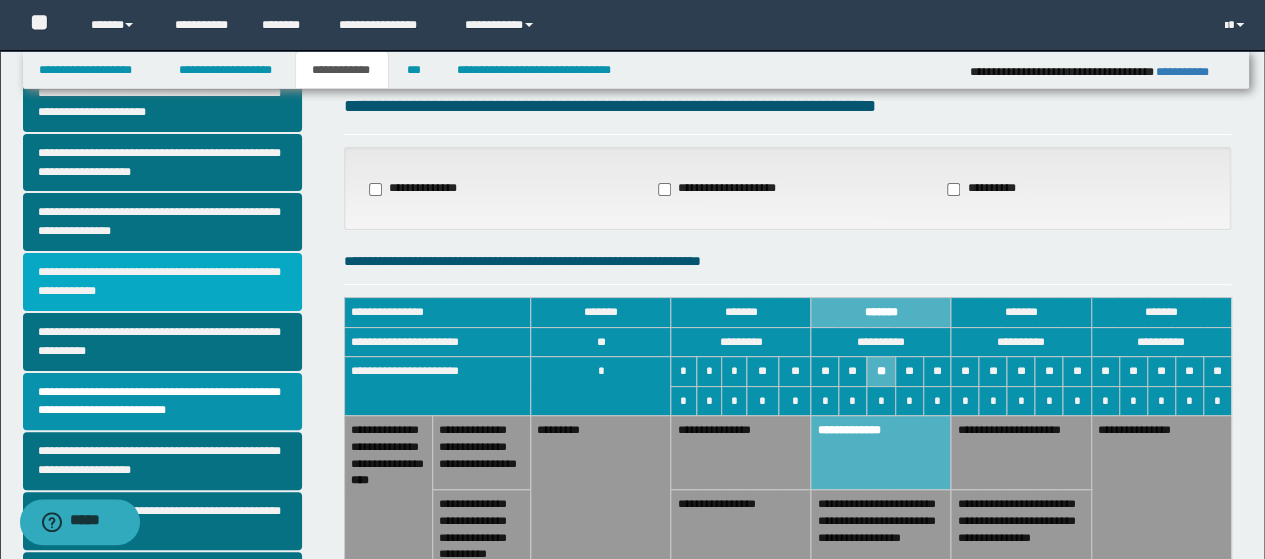 scroll, scrollTop: 100, scrollLeft: 0, axis: vertical 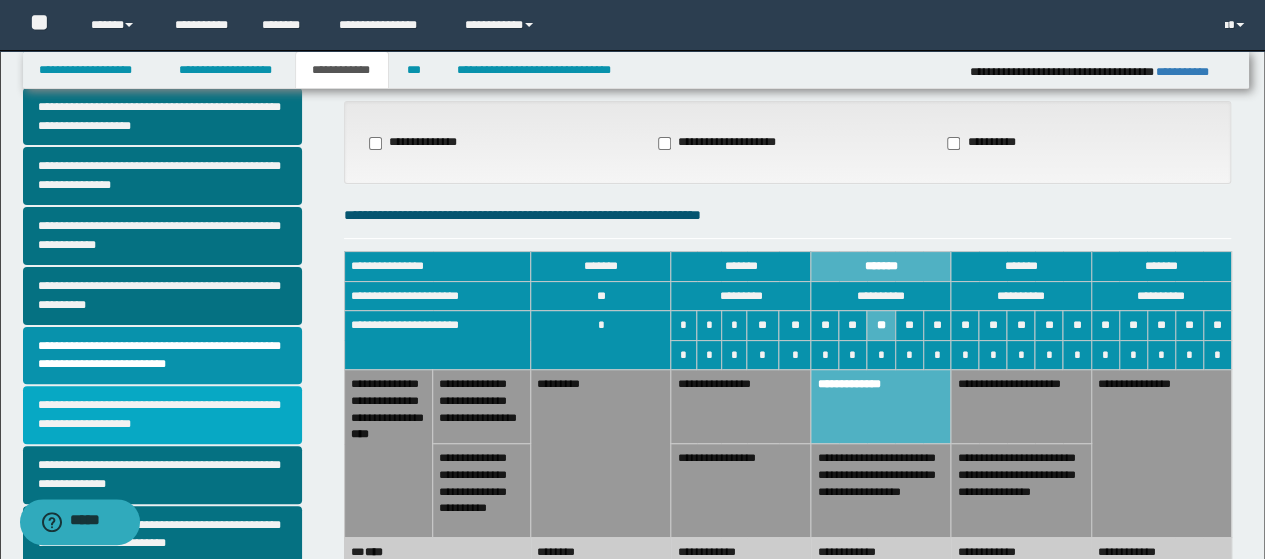 click on "**********" at bounding box center (162, 415) 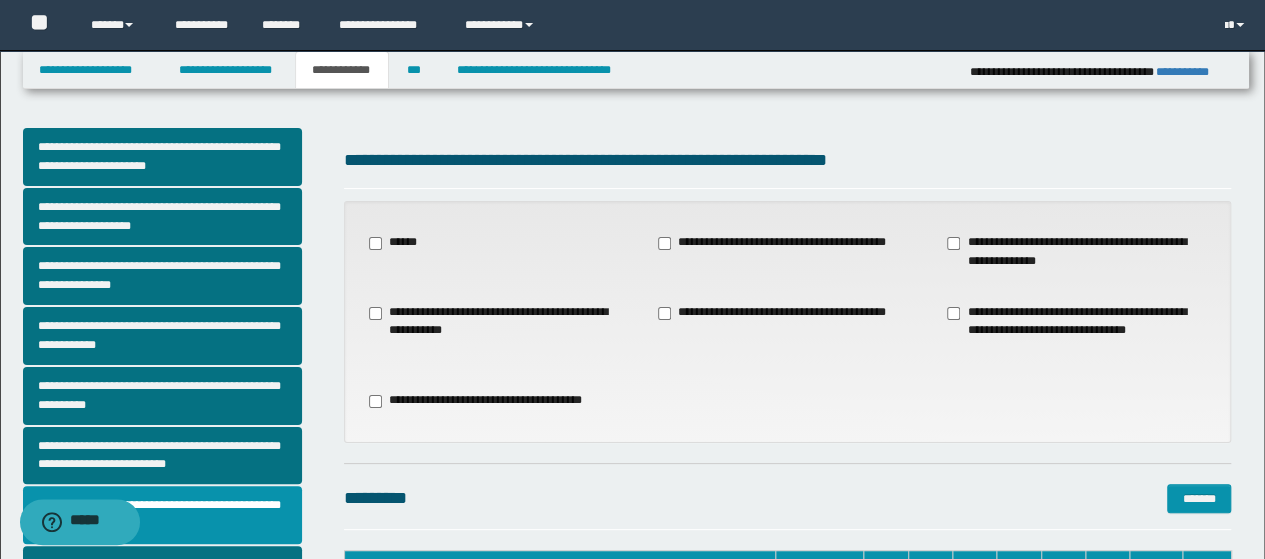 click on "******" at bounding box center (399, 243) 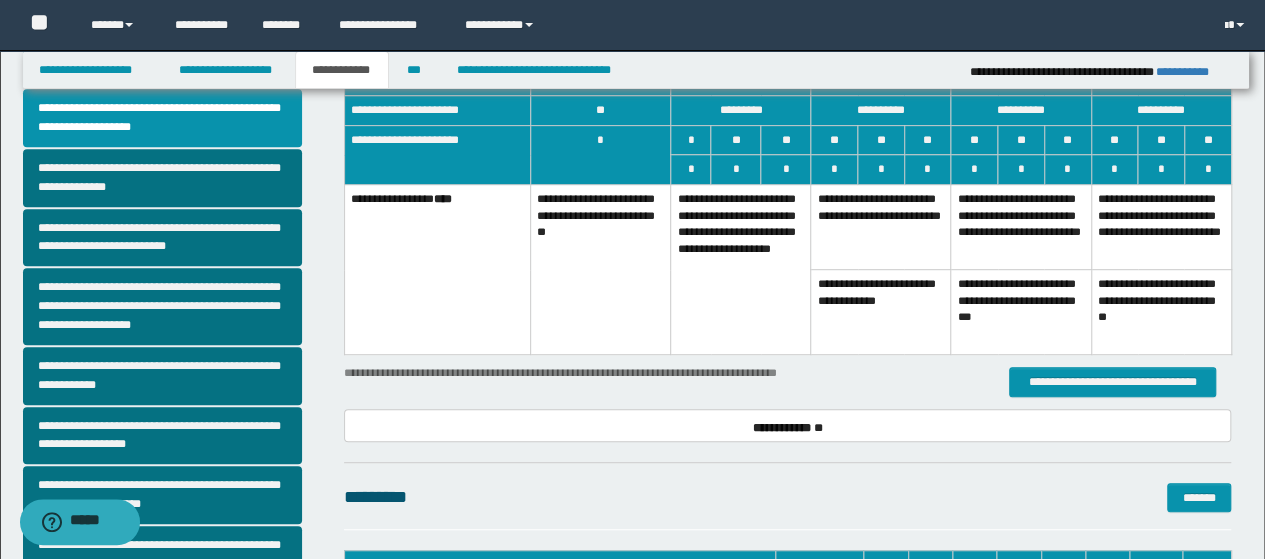 scroll, scrollTop: 400, scrollLeft: 0, axis: vertical 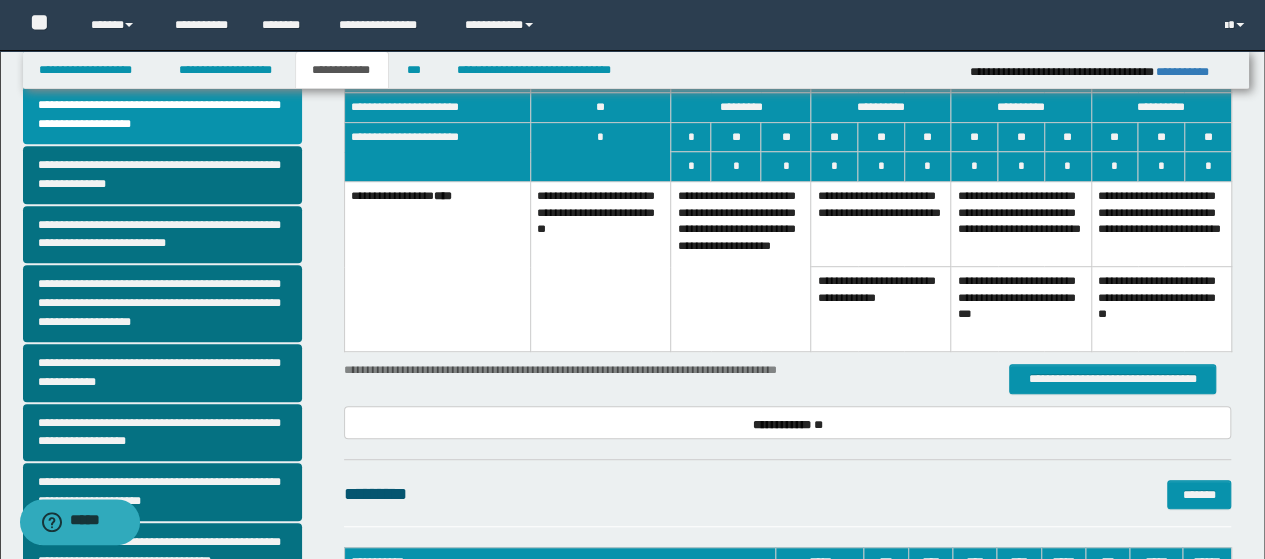 click on "**********" at bounding box center (741, 267) 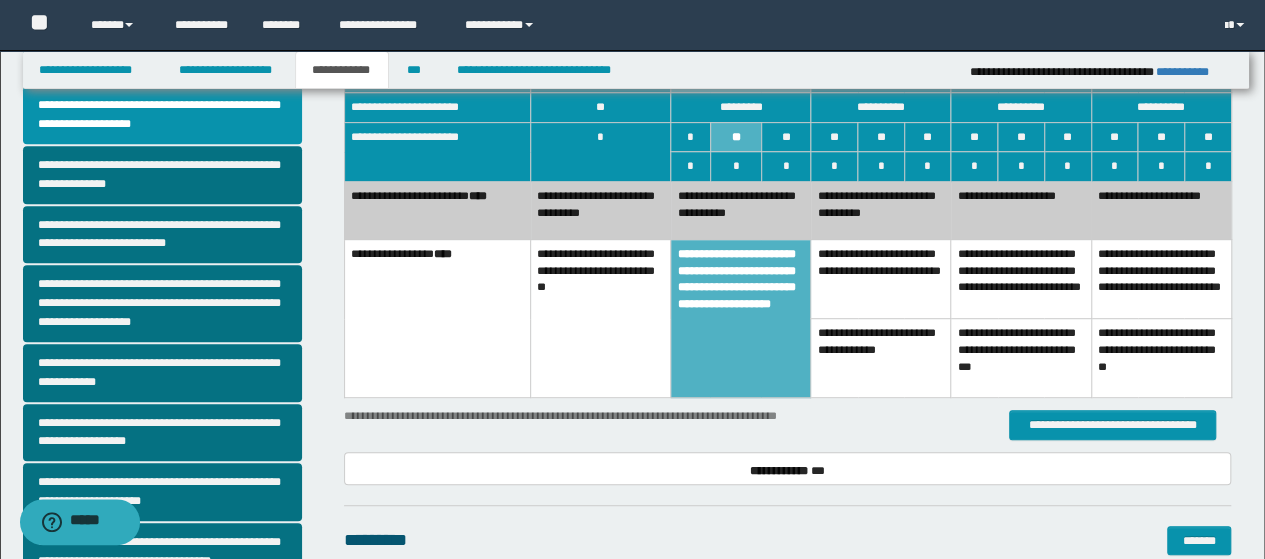 click on "**********" at bounding box center (881, 211) 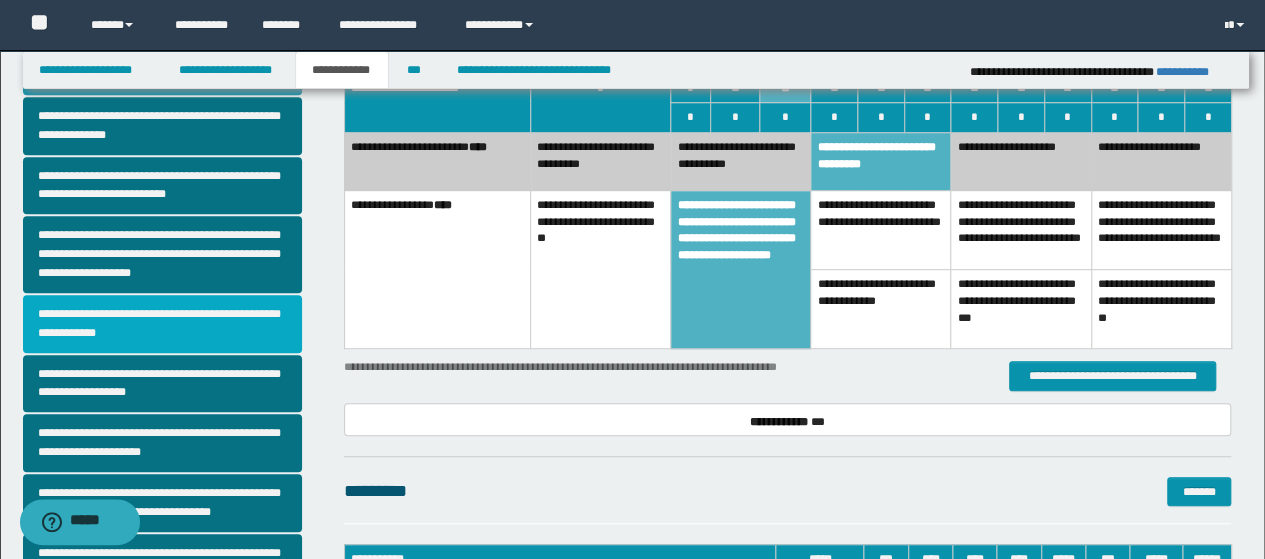 scroll, scrollTop: 494, scrollLeft: 0, axis: vertical 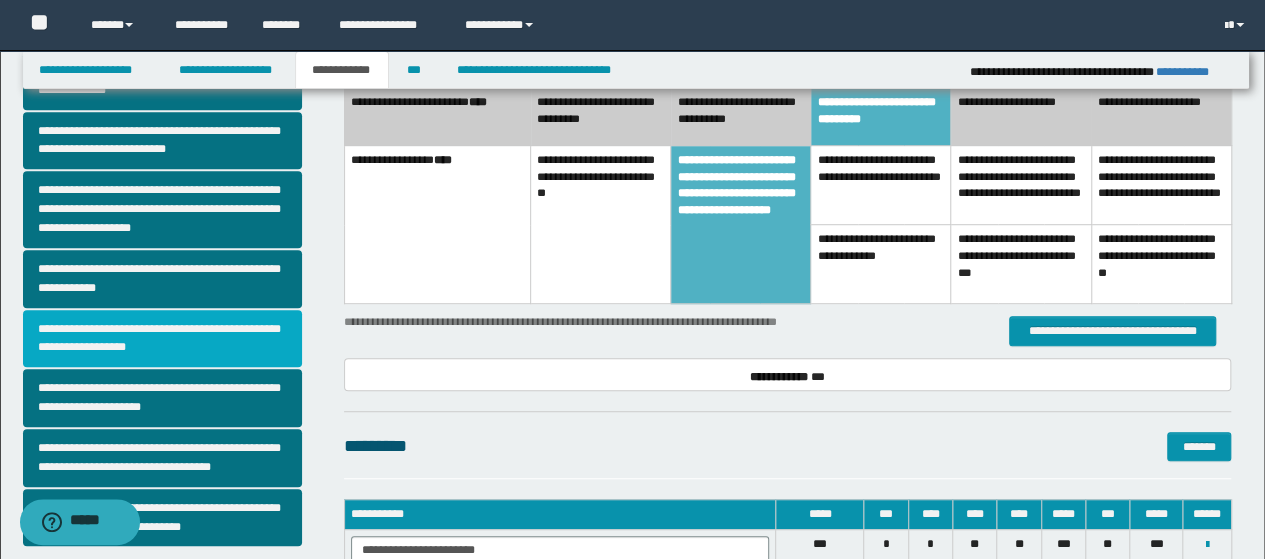 click on "**********" at bounding box center (162, 339) 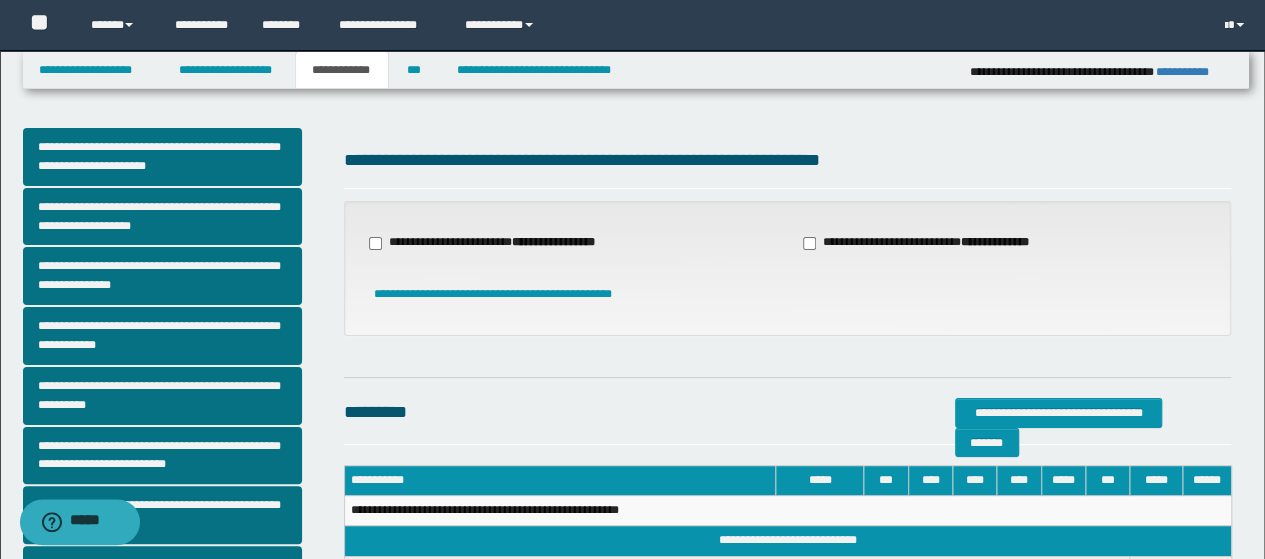 click on "**********" at bounding box center [571, 243] 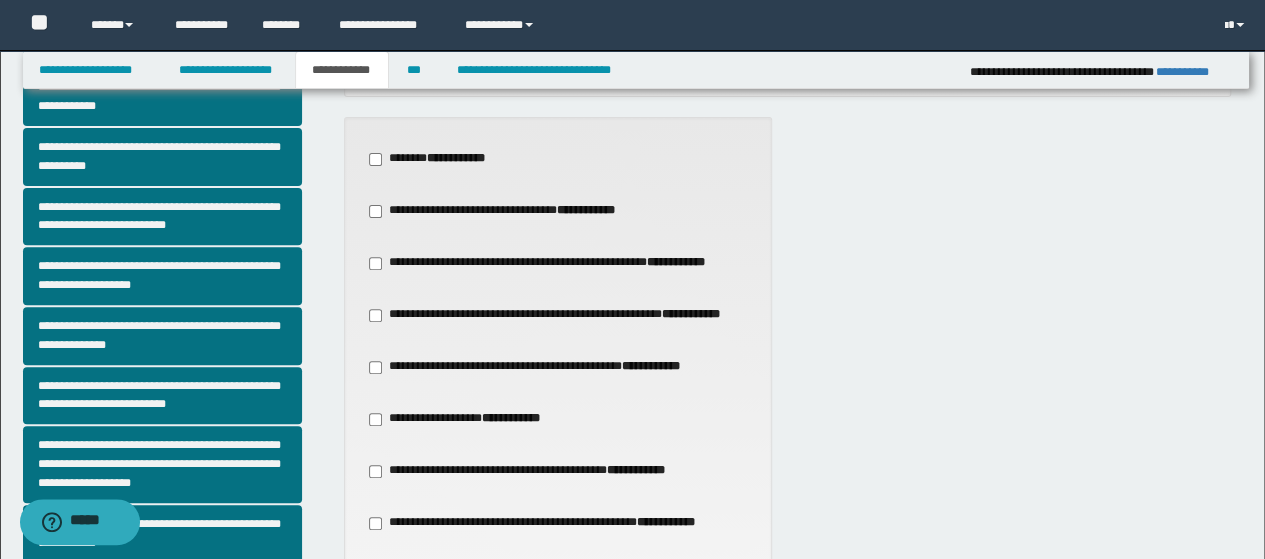 scroll, scrollTop: 300, scrollLeft: 0, axis: vertical 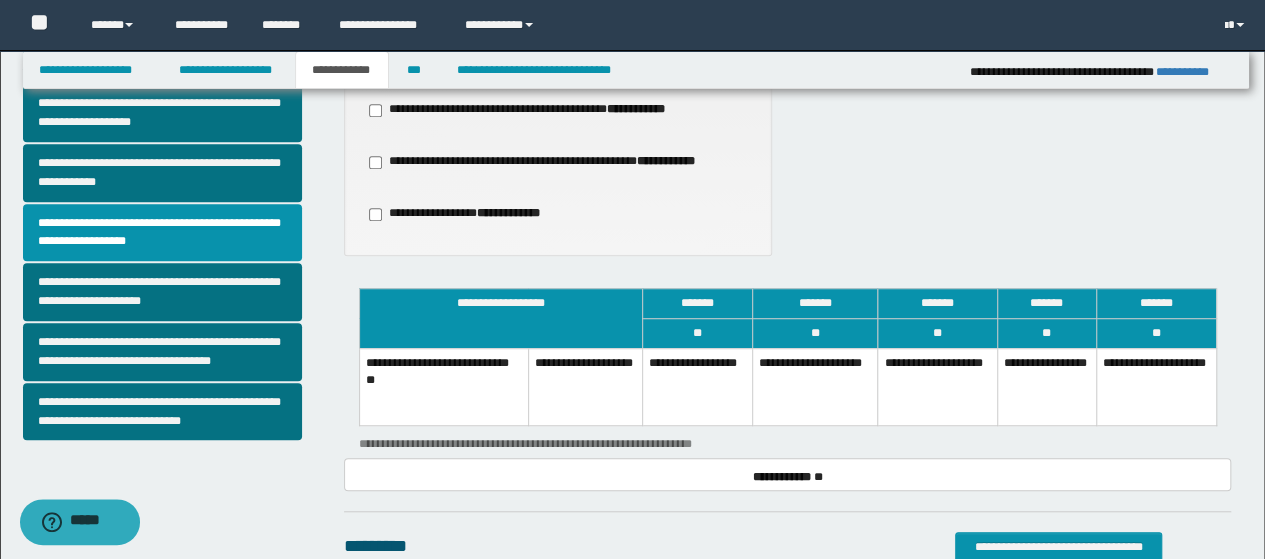 click on "**********" at bounding box center (937, 386) 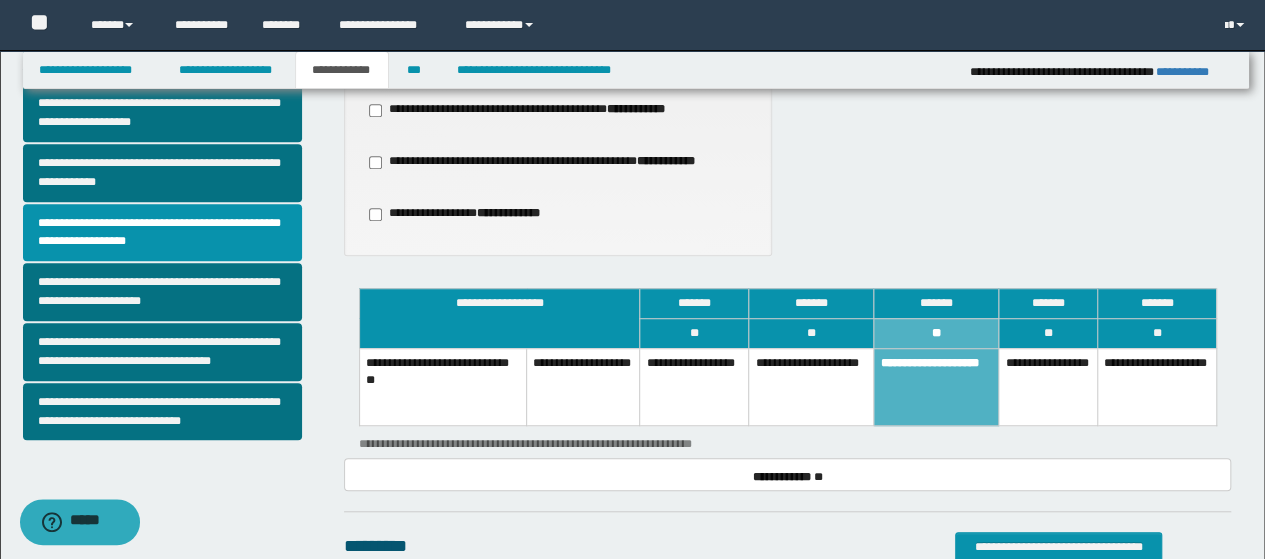 click on "**********" at bounding box center [936, 386] 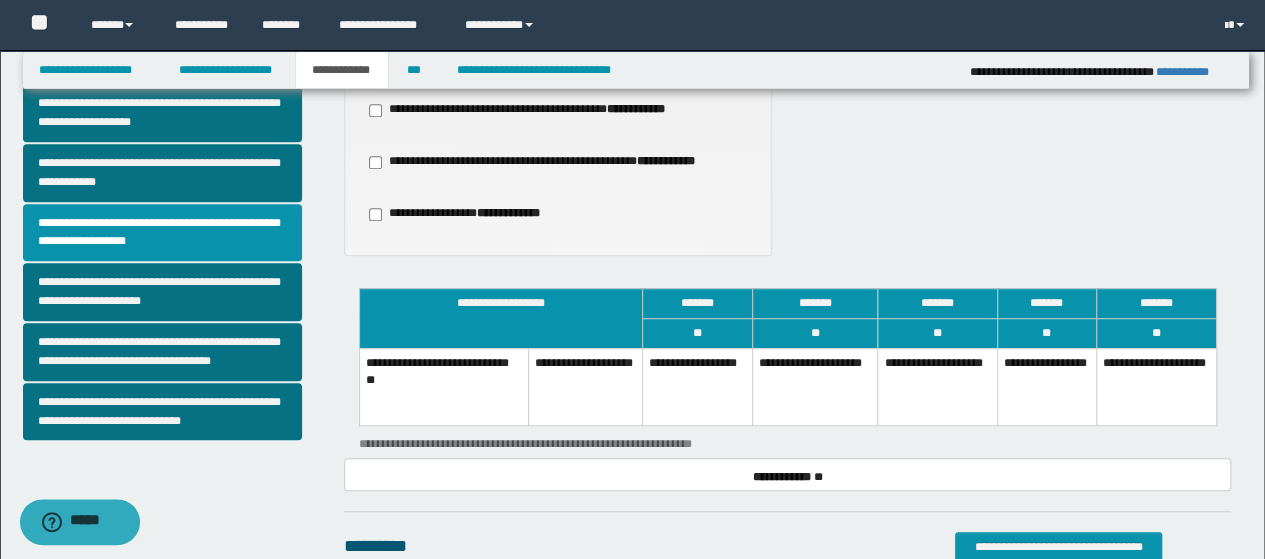 click on "**********" at bounding box center (1046, 386) 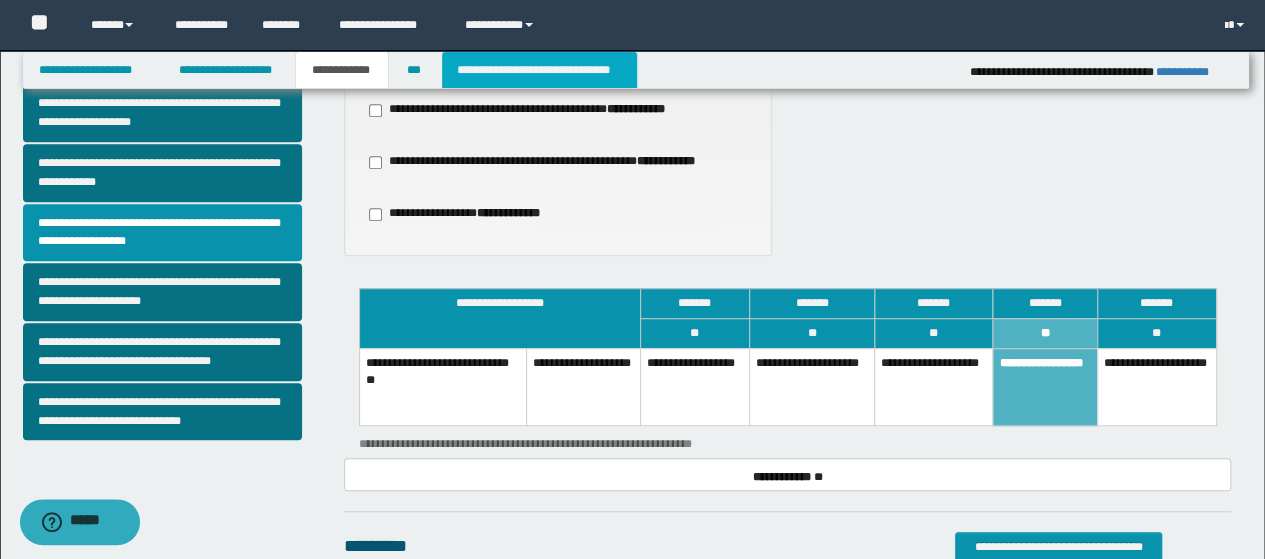 click on "**********" at bounding box center (539, 70) 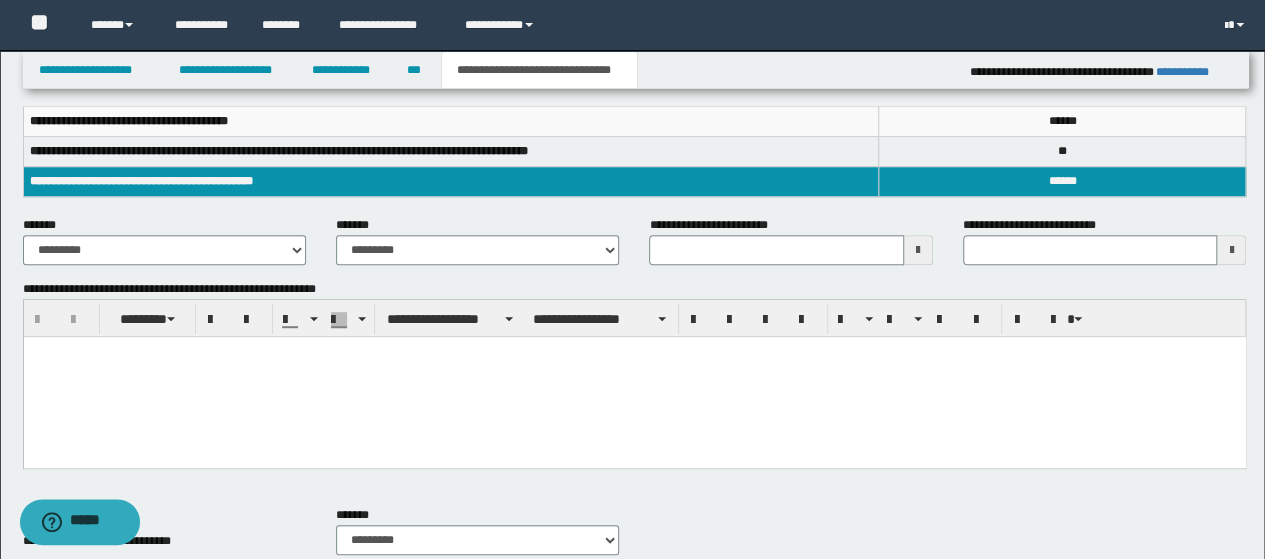 scroll, scrollTop: 400, scrollLeft: 0, axis: vertical 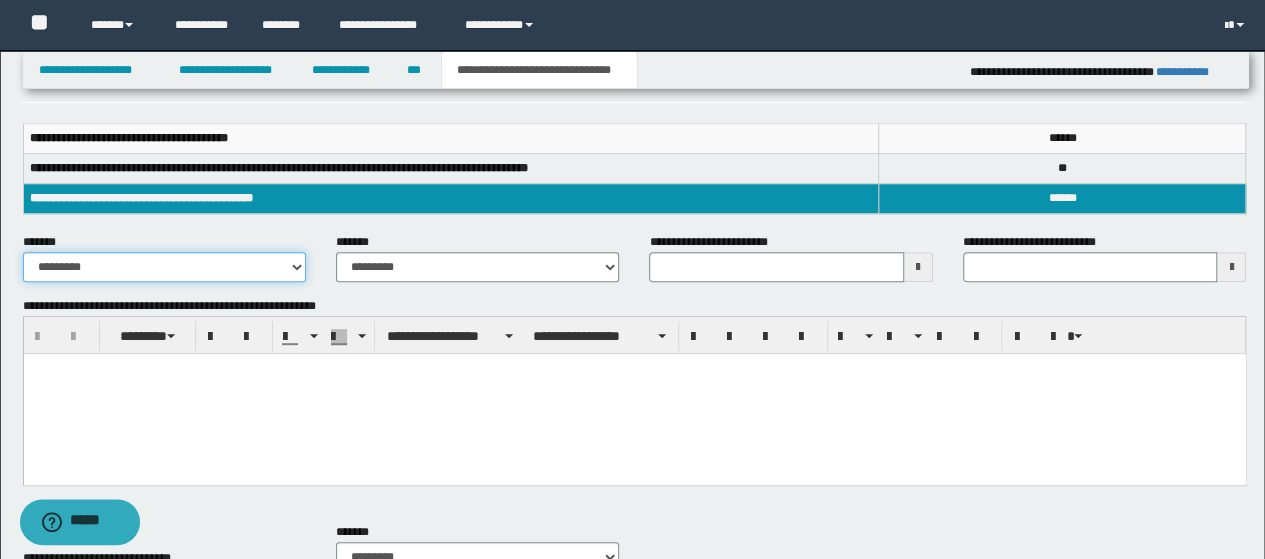 click on "**********" at bounding box center [164, 267] 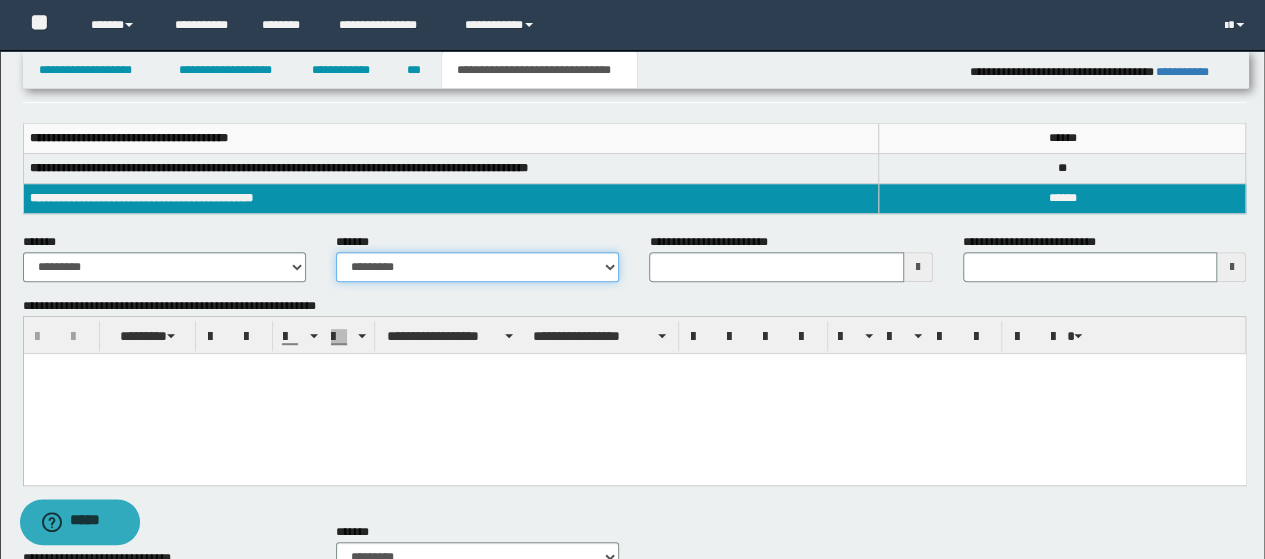 click on "**********" at bounding box center (477, 267) 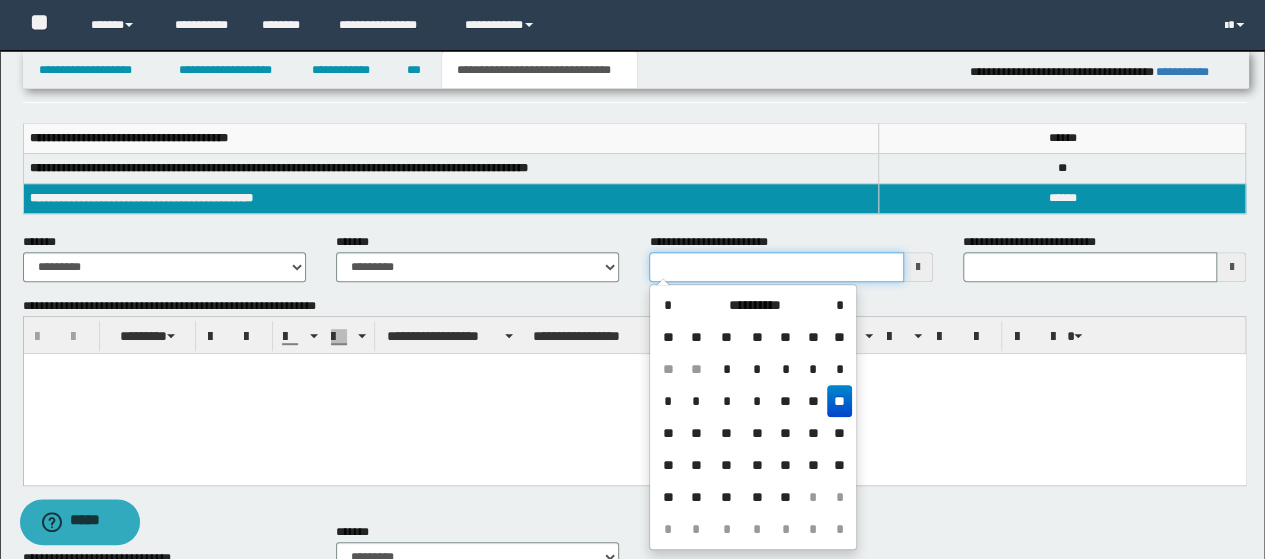 click on "**********" at bounding box center [776, 267] 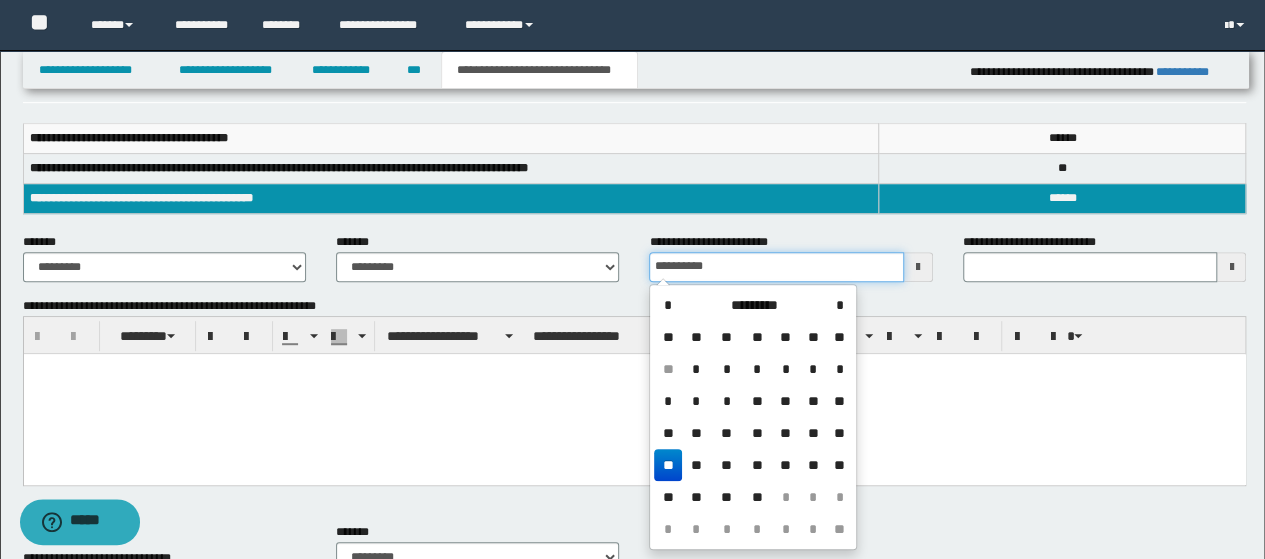 type on "**********" 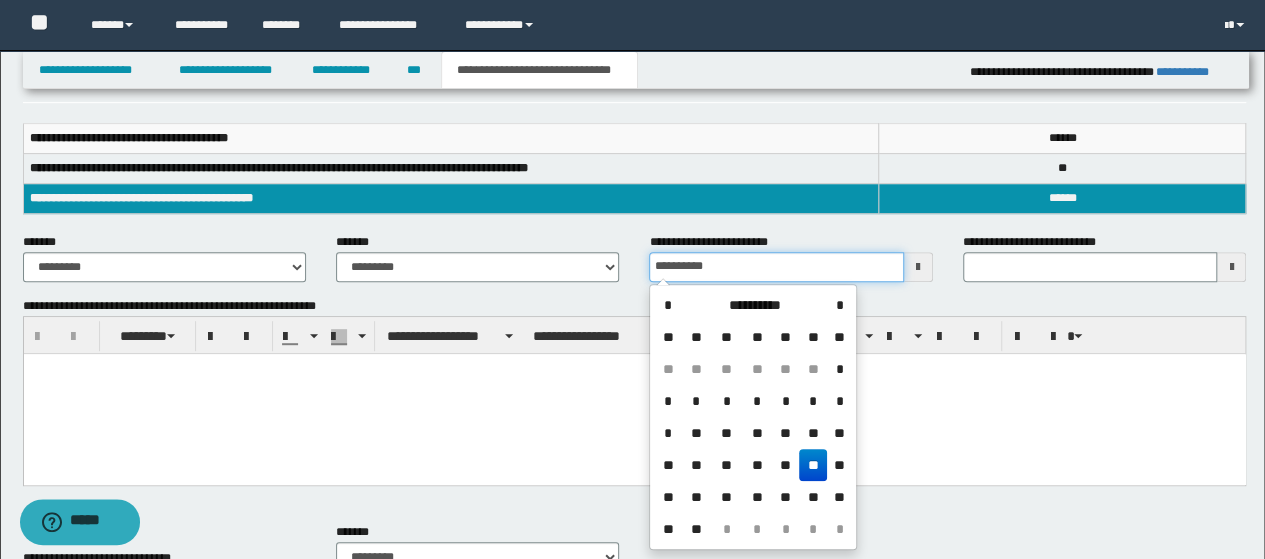 type 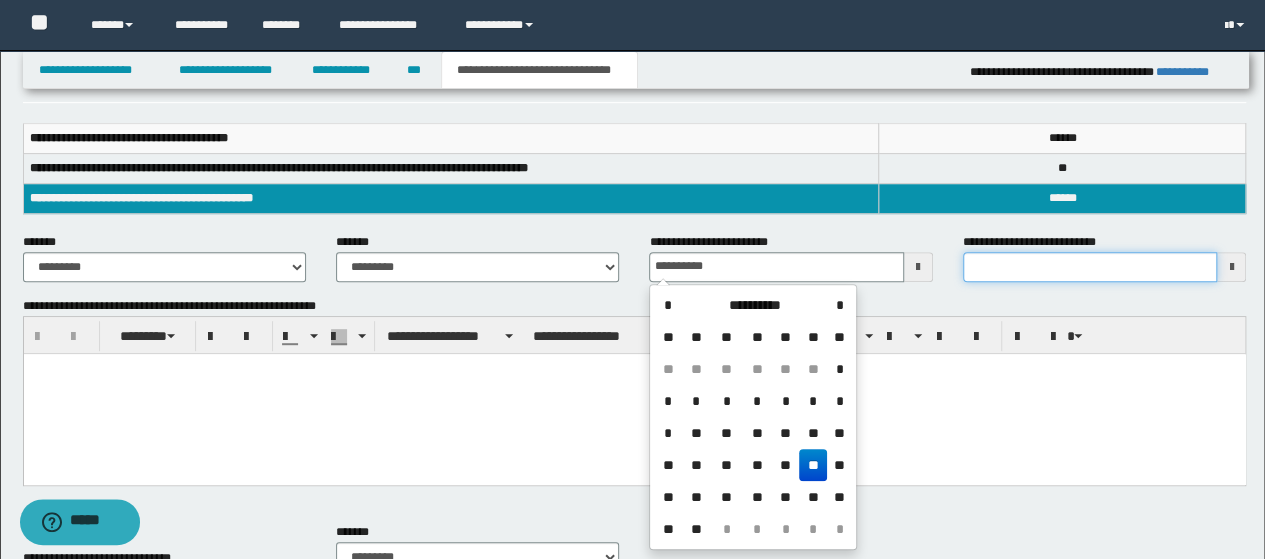 type on "**********" 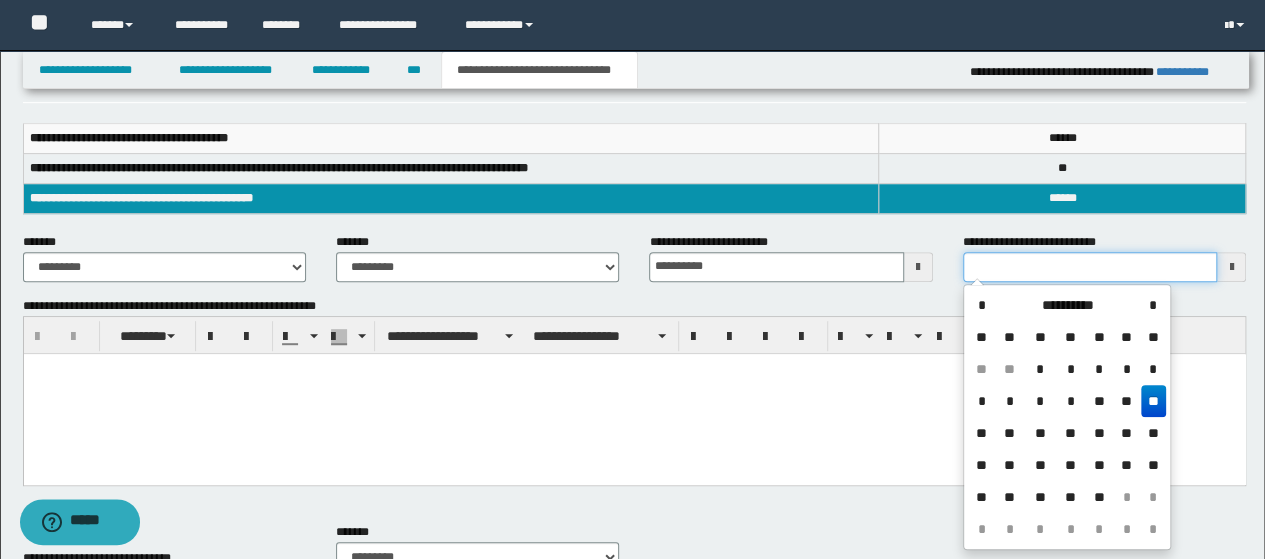 click on "**********" at bounding box center (1090, 267) 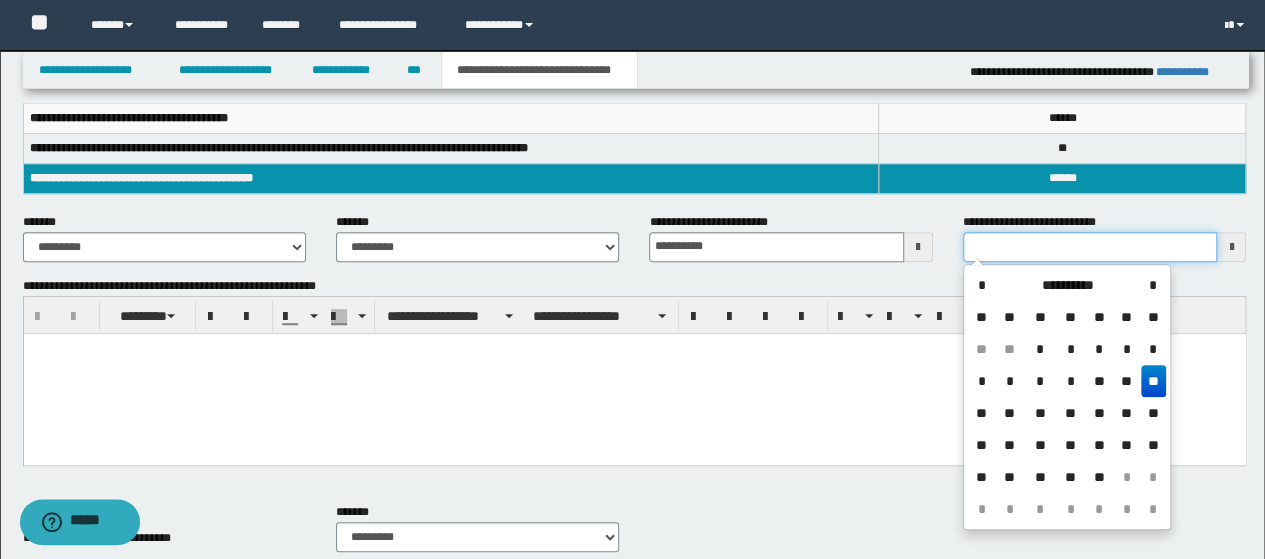 scroll, scrollTop: 400, scrollLeft: 0, axis: vertical 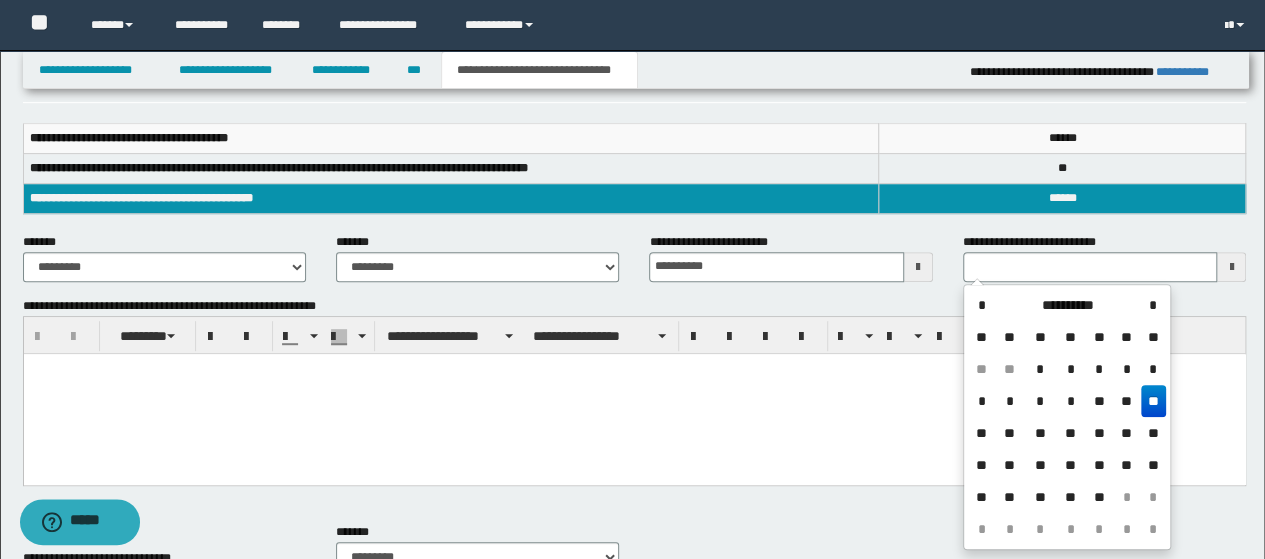 type 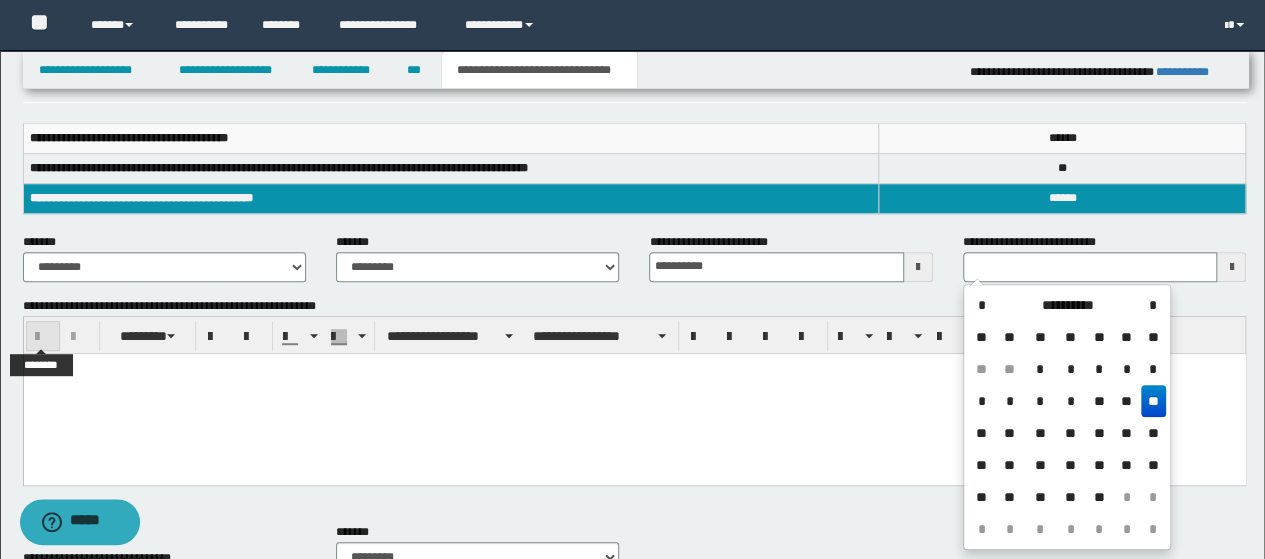 type 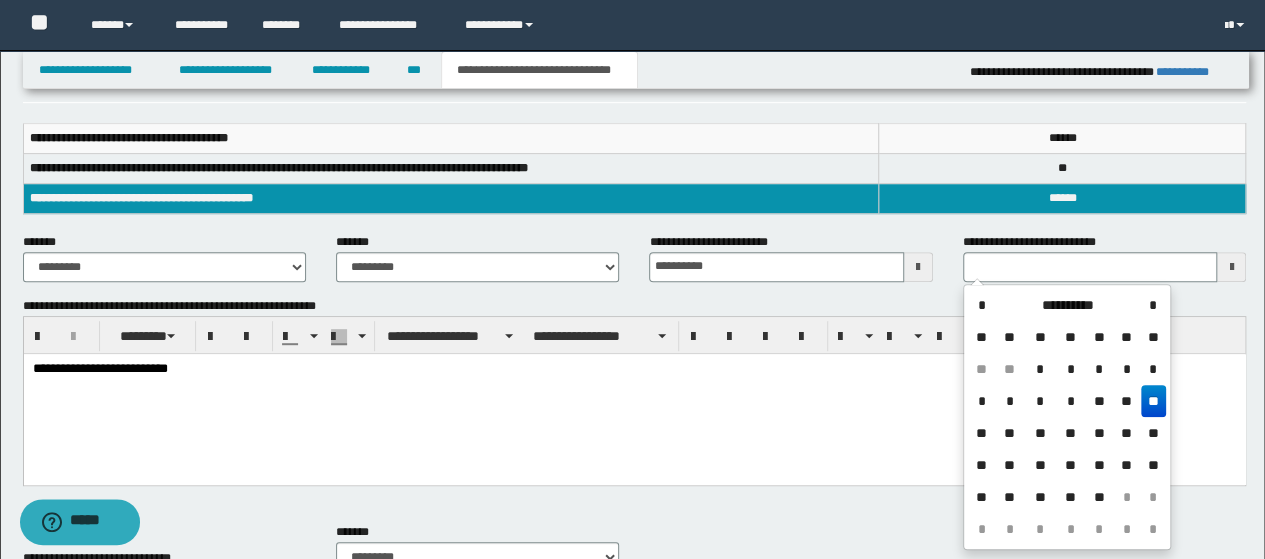 click on "**********" at bounding box center (634, 393) 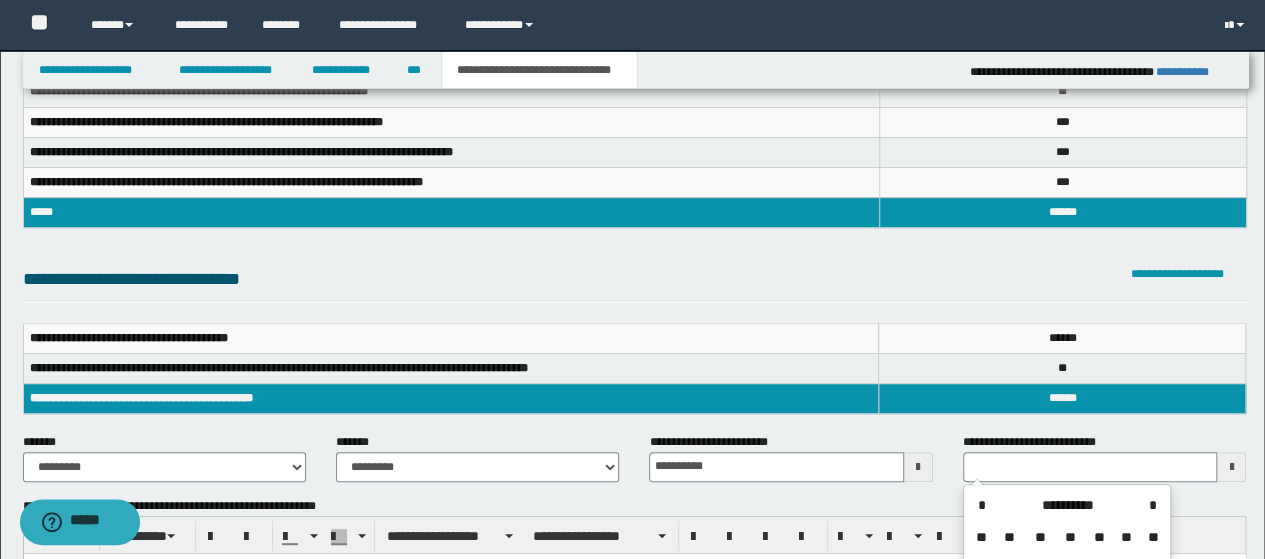 scroll, scrollTop: 0, scrollLeft: 0, axis: both 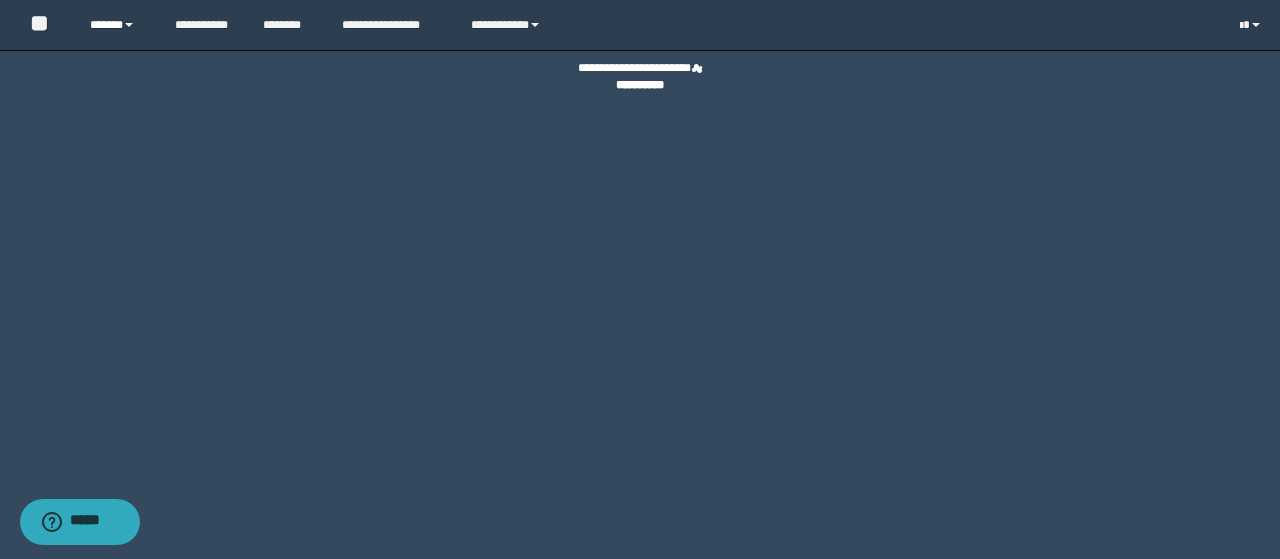 click on "******" at bounding box center (117, 25) 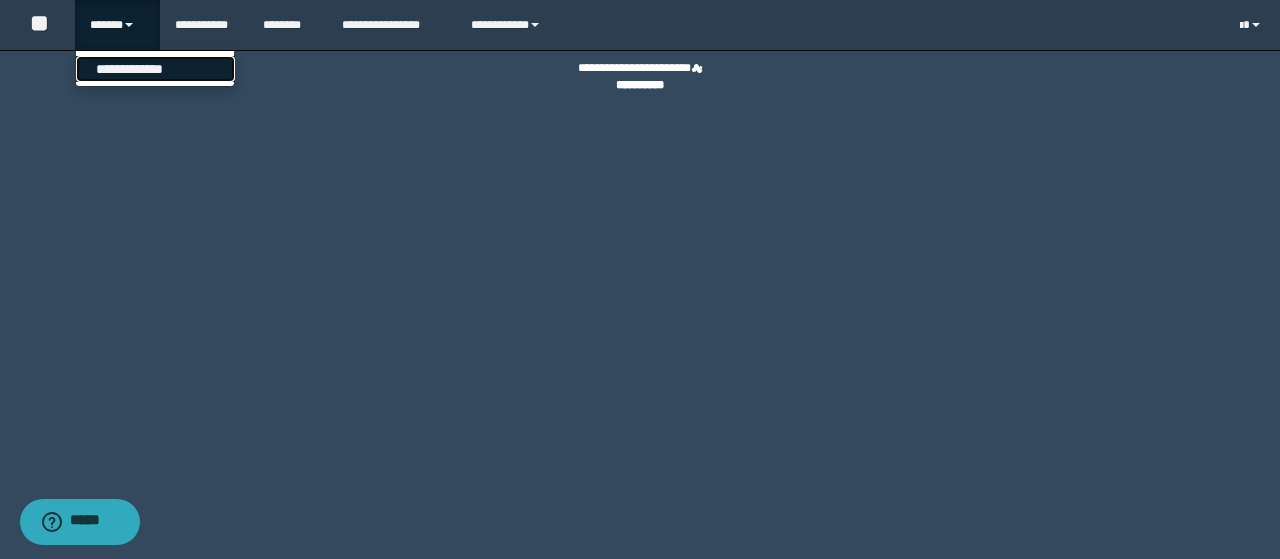 click on "**********" at bounding box center [155, 69] 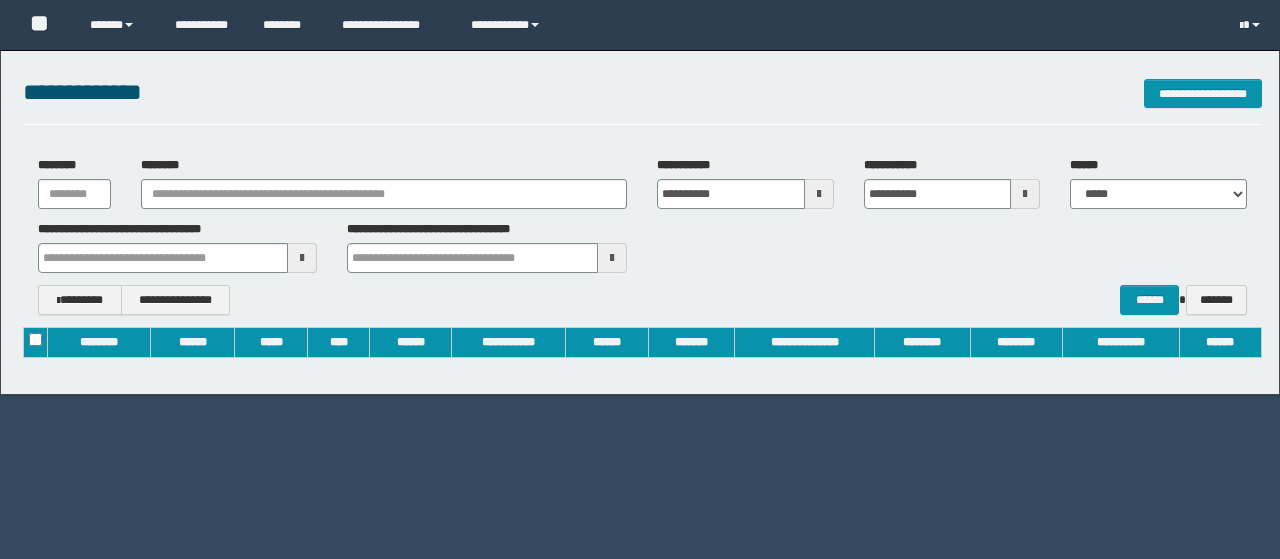 scroll, scrollTop: 0, scrollLeft: 0, axis: both 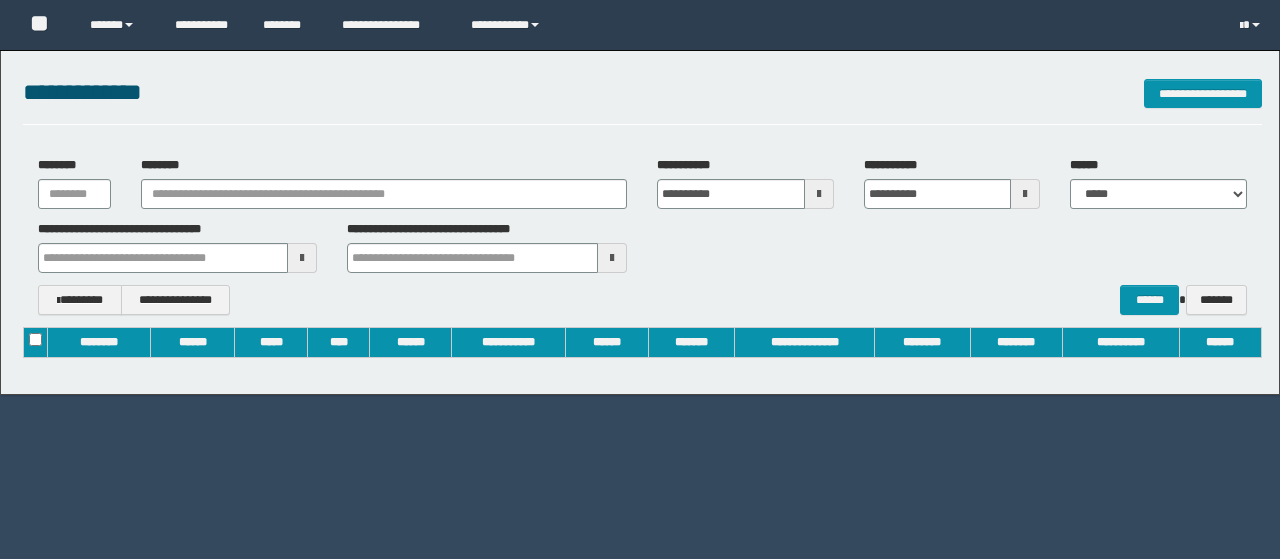 type on "**********" 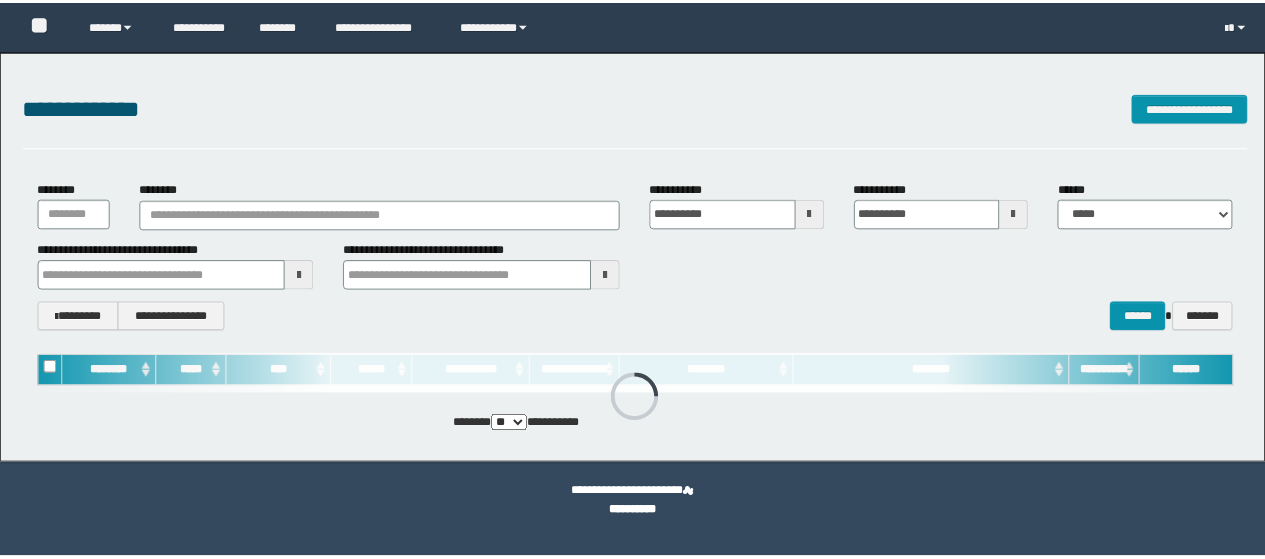 scroll, scrollTop: 0, scrollLeft: 0, axis: both 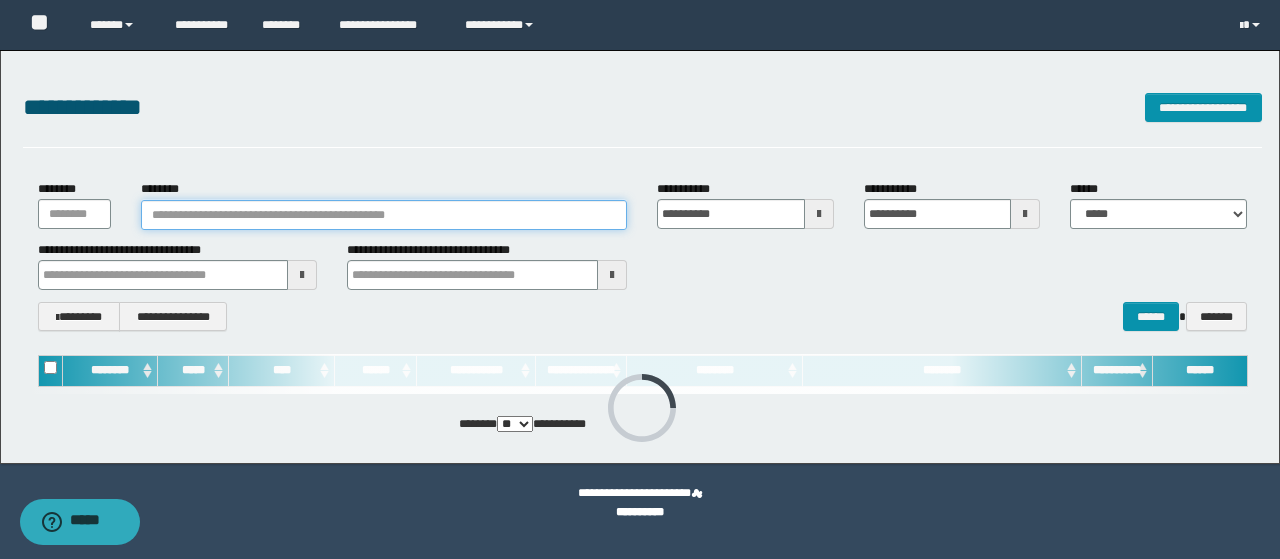 click on "********" at bounding box center (384, 215) 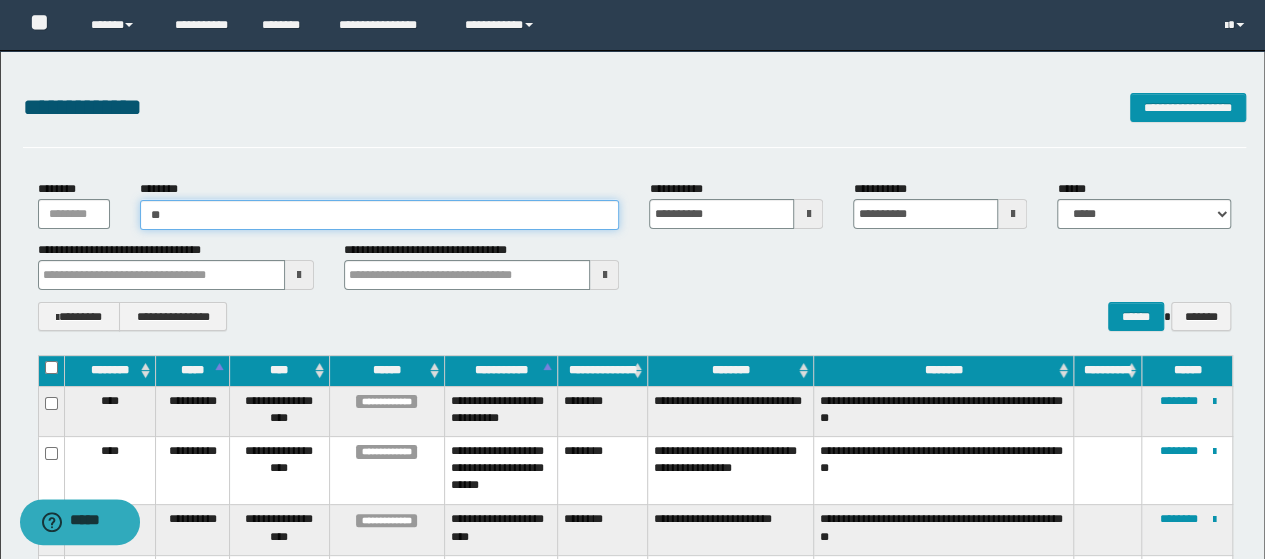 type on "***" 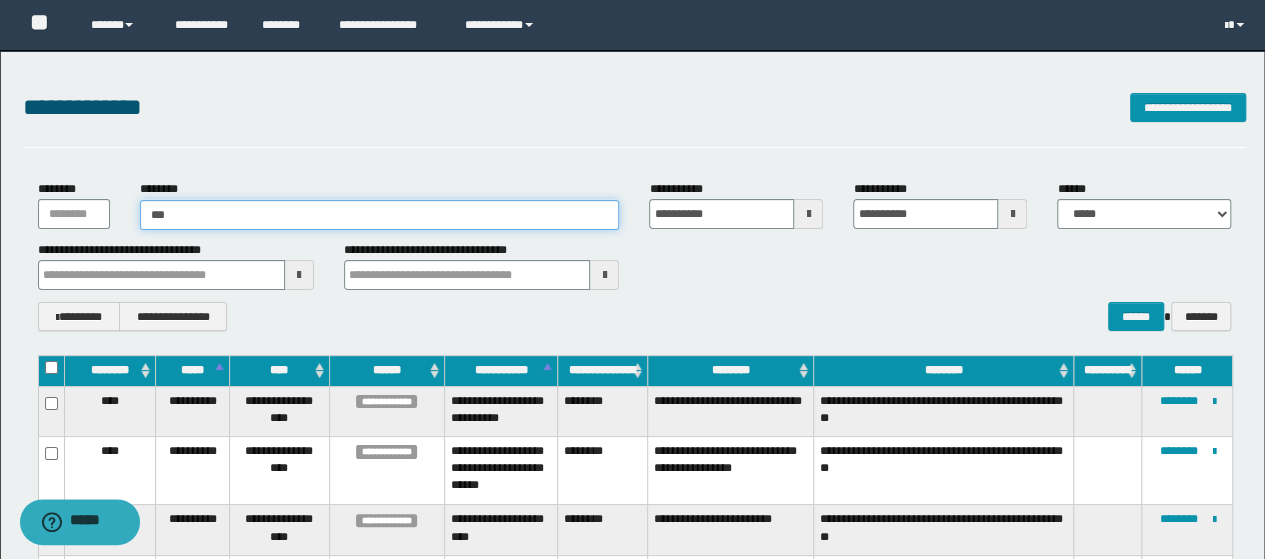 type on "***" 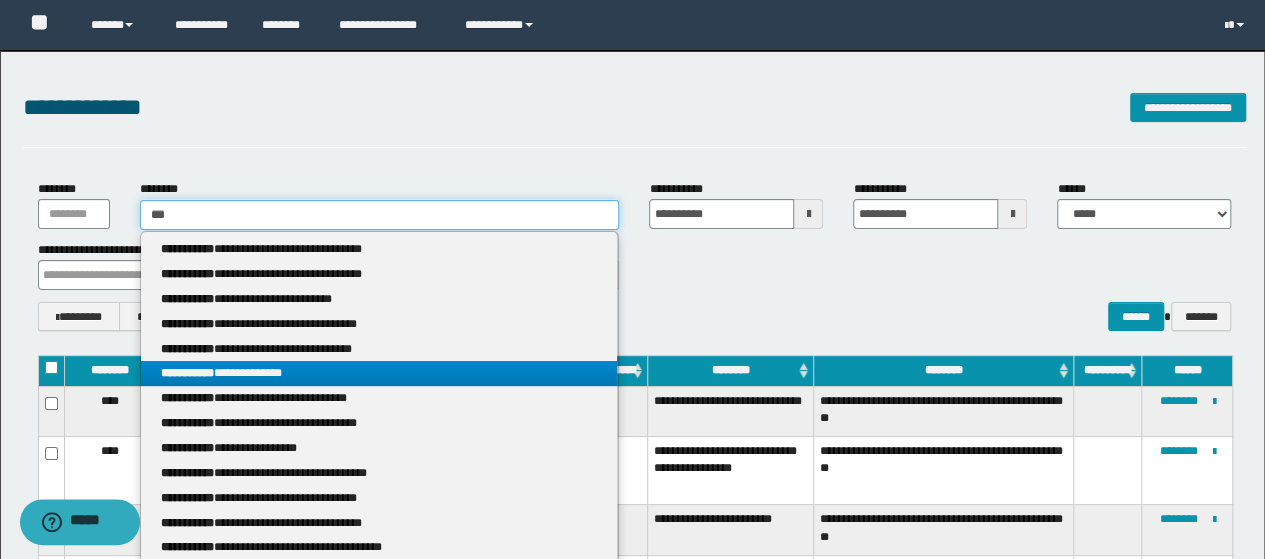type 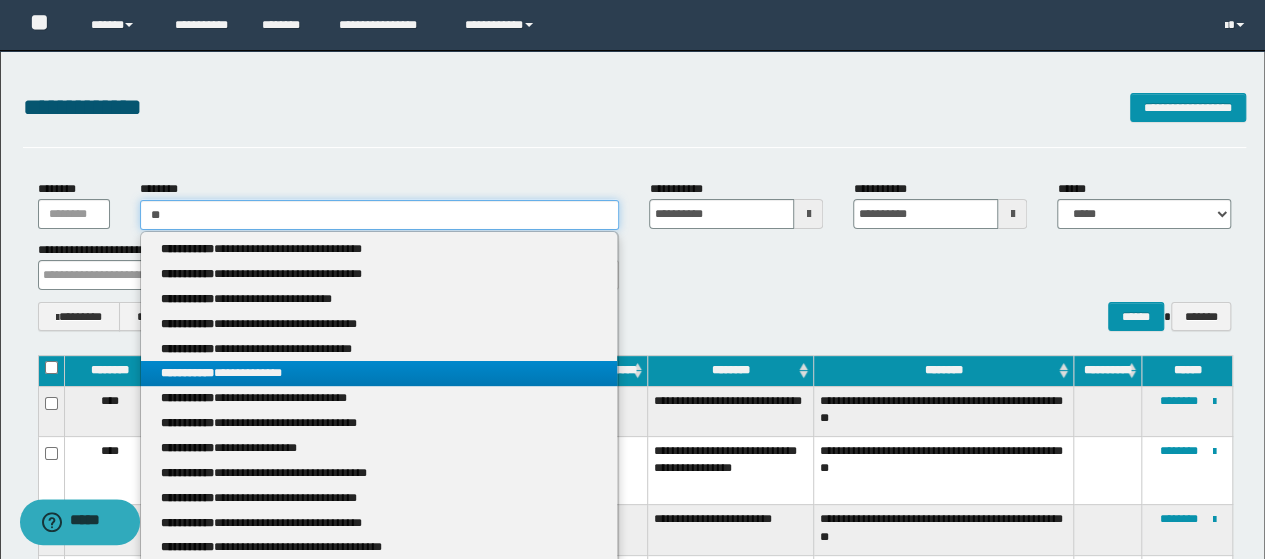 type on "**" 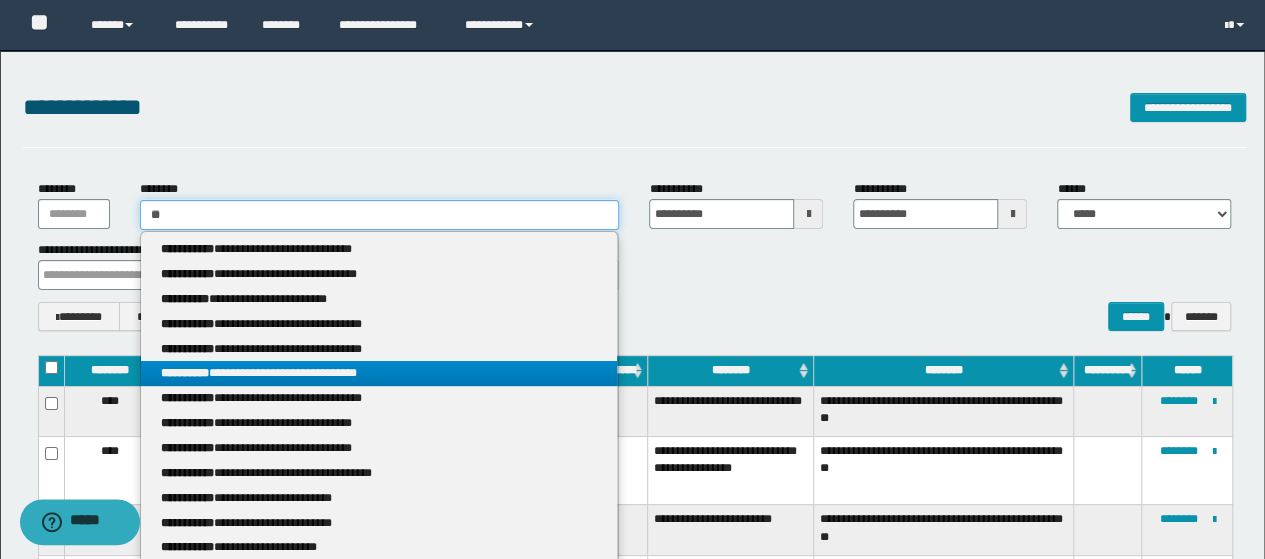 type 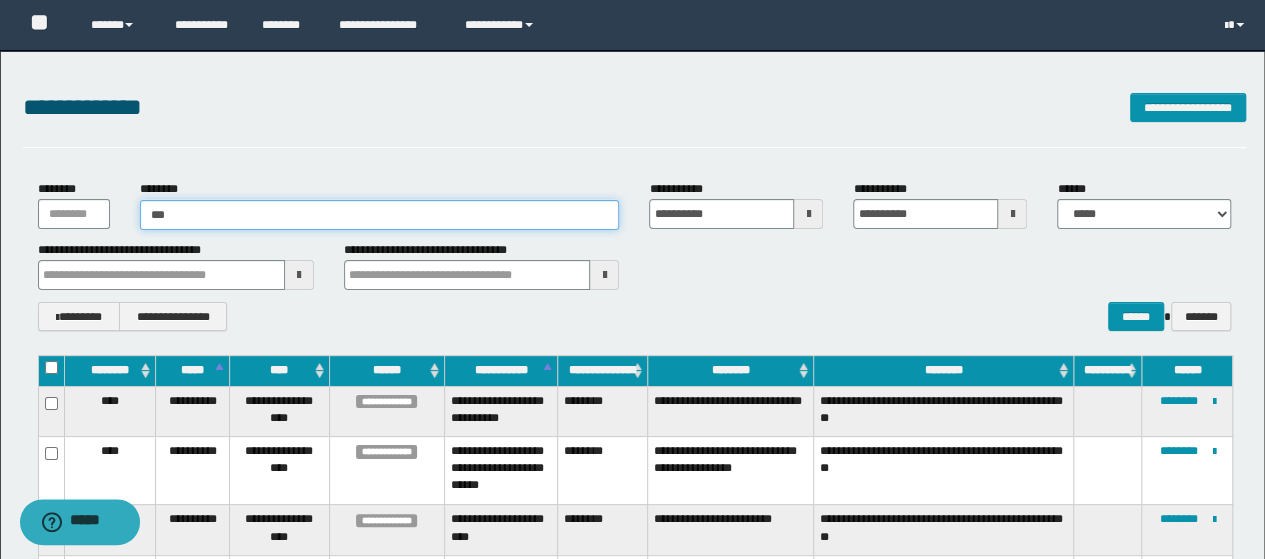 type on "***" 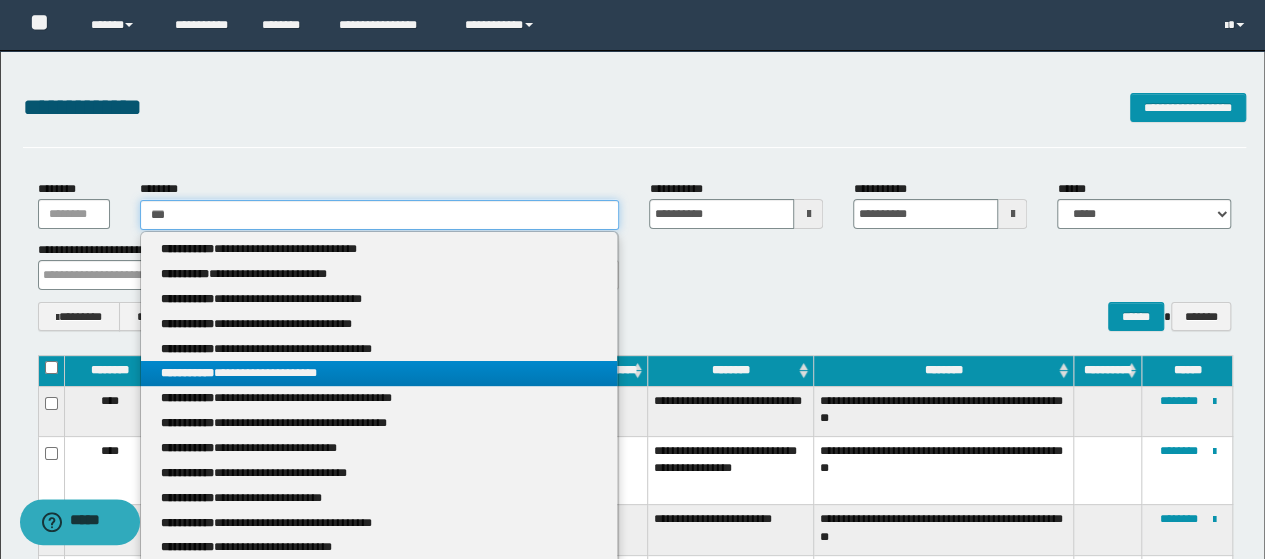 type 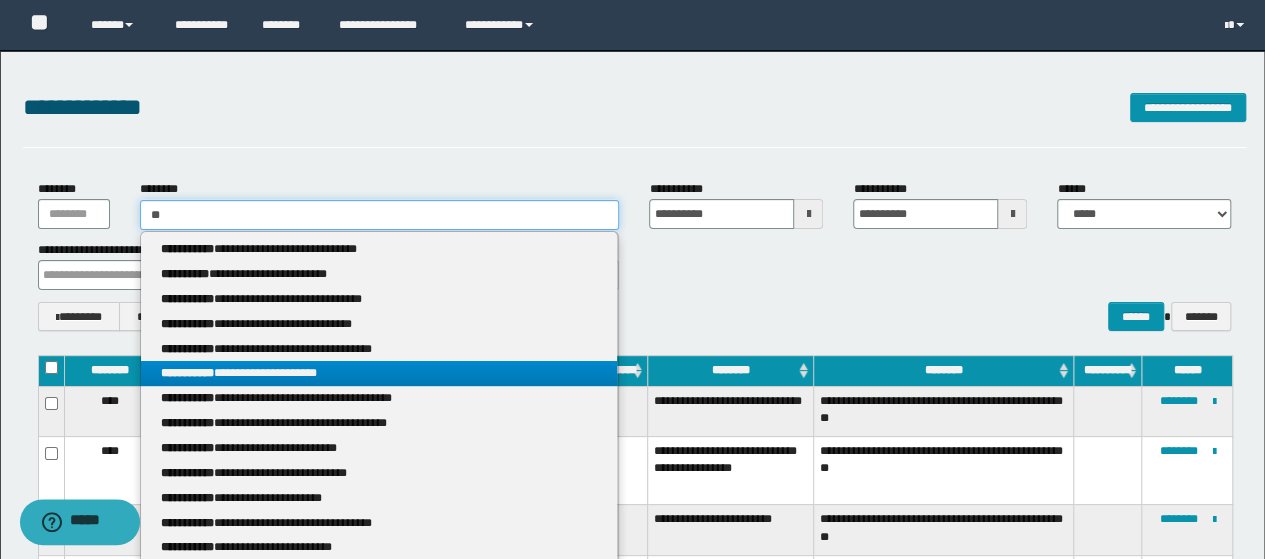 type on "**" 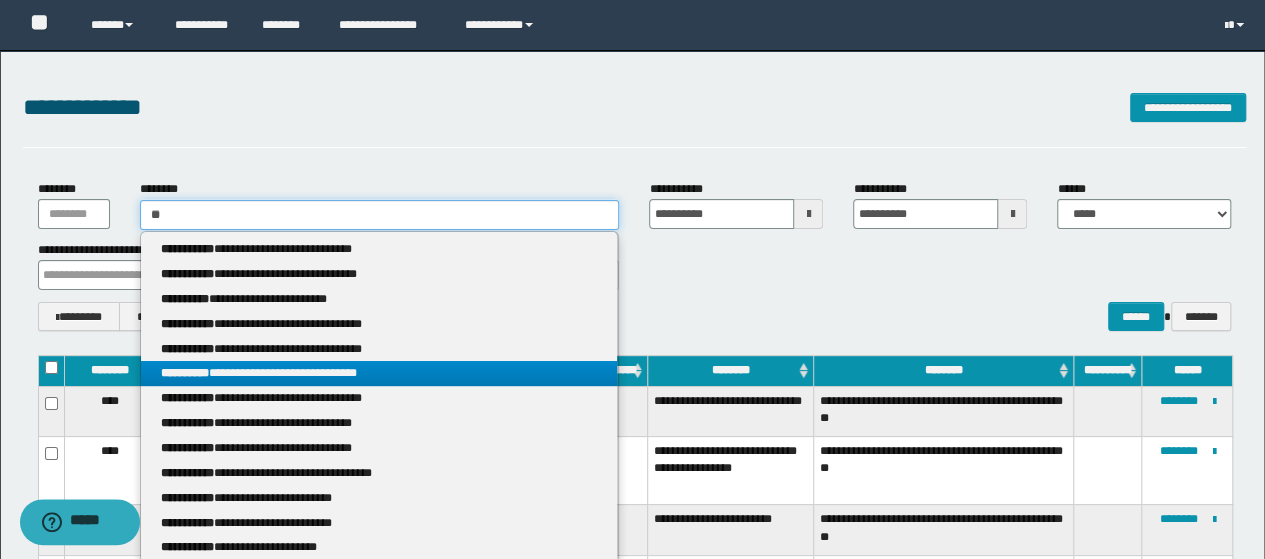 type 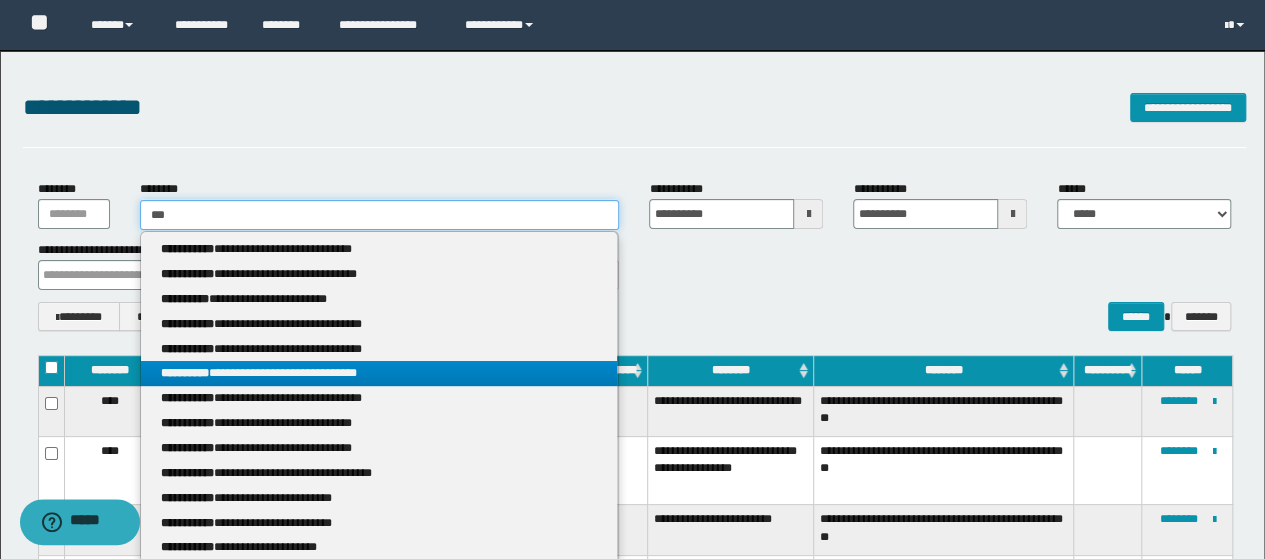 type on "***" 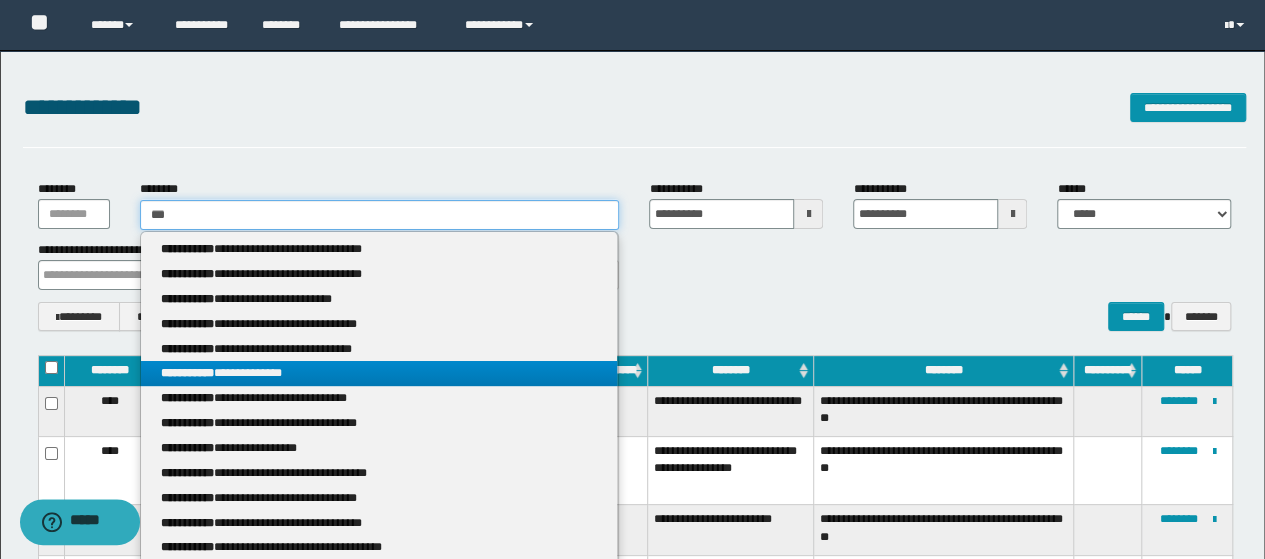 type 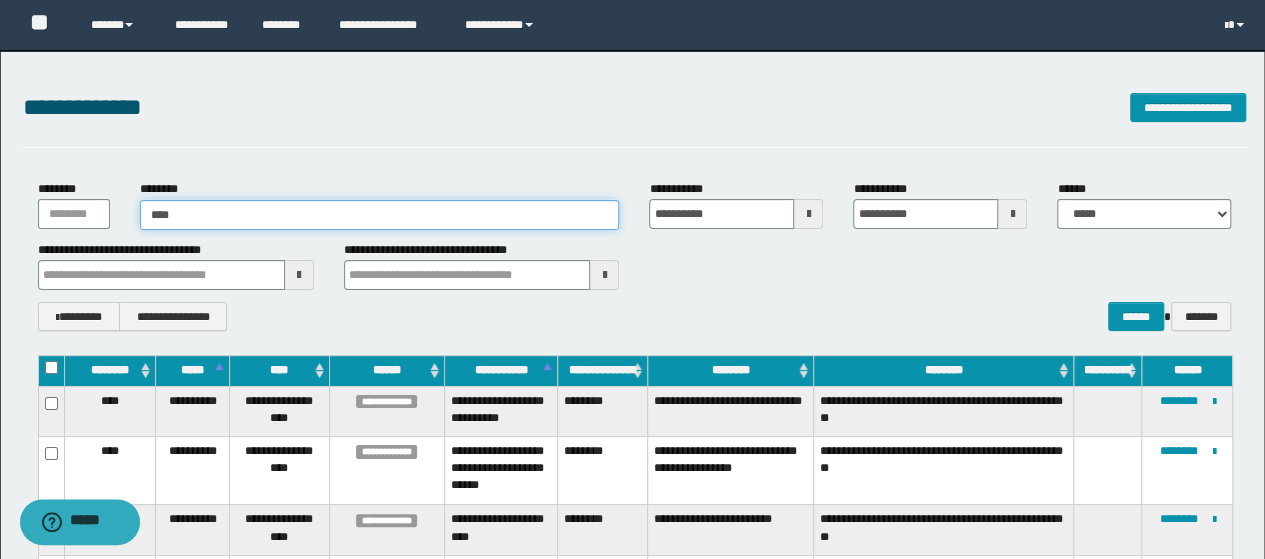 type on "****" 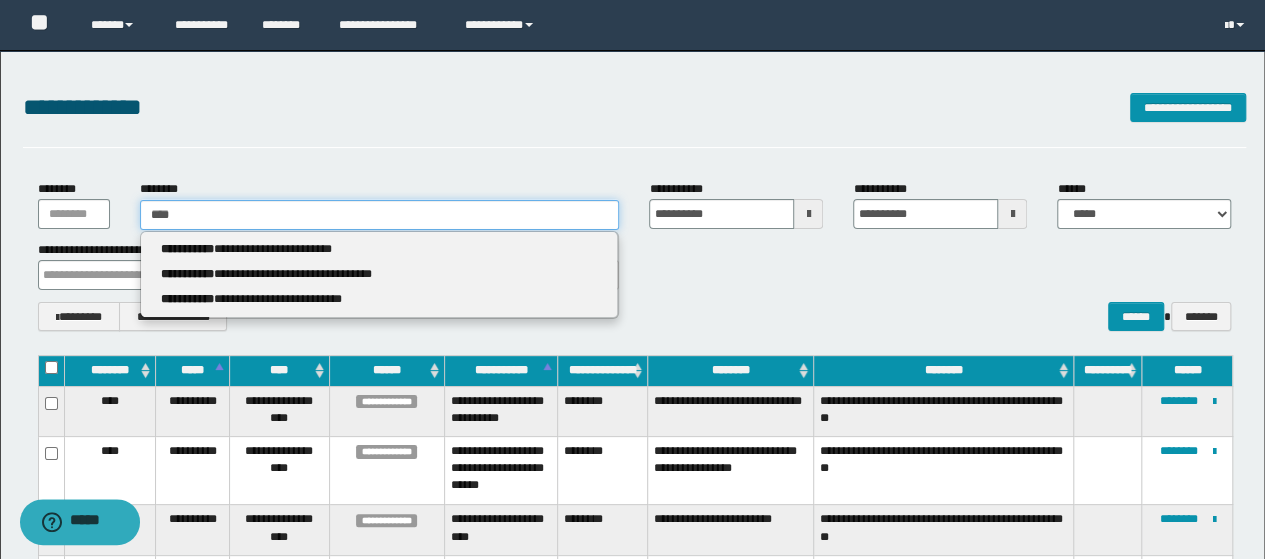 type 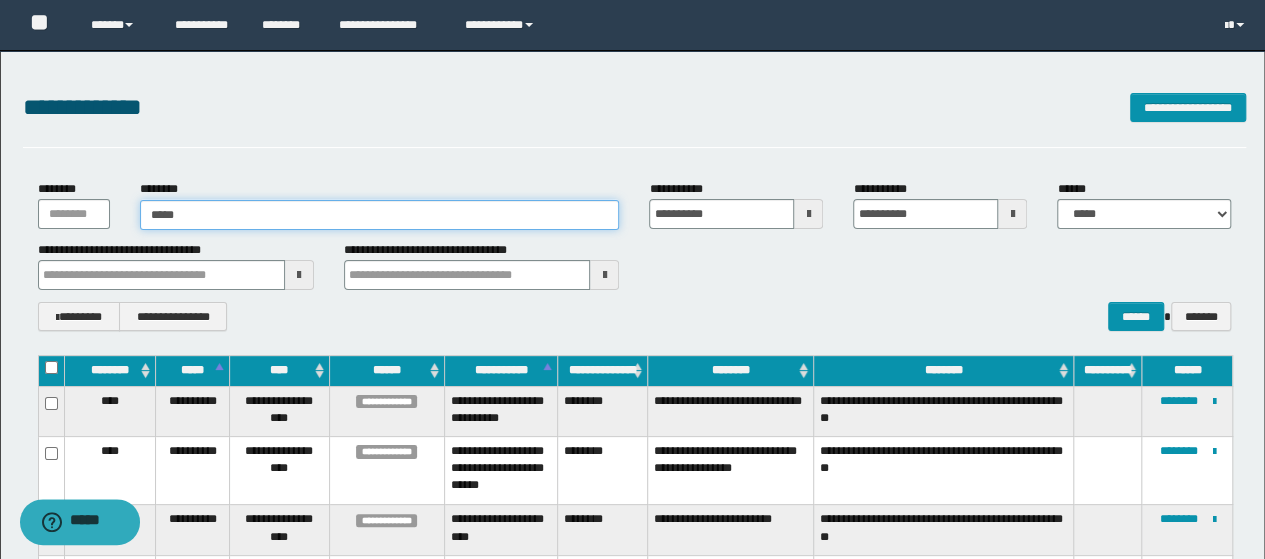 type on "*****" 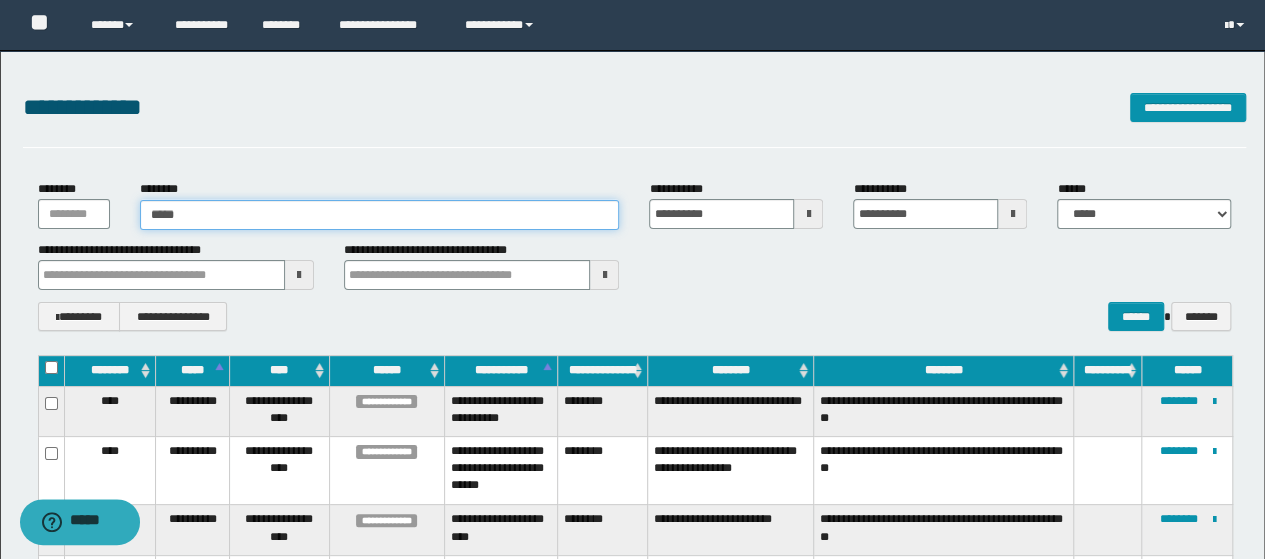 type 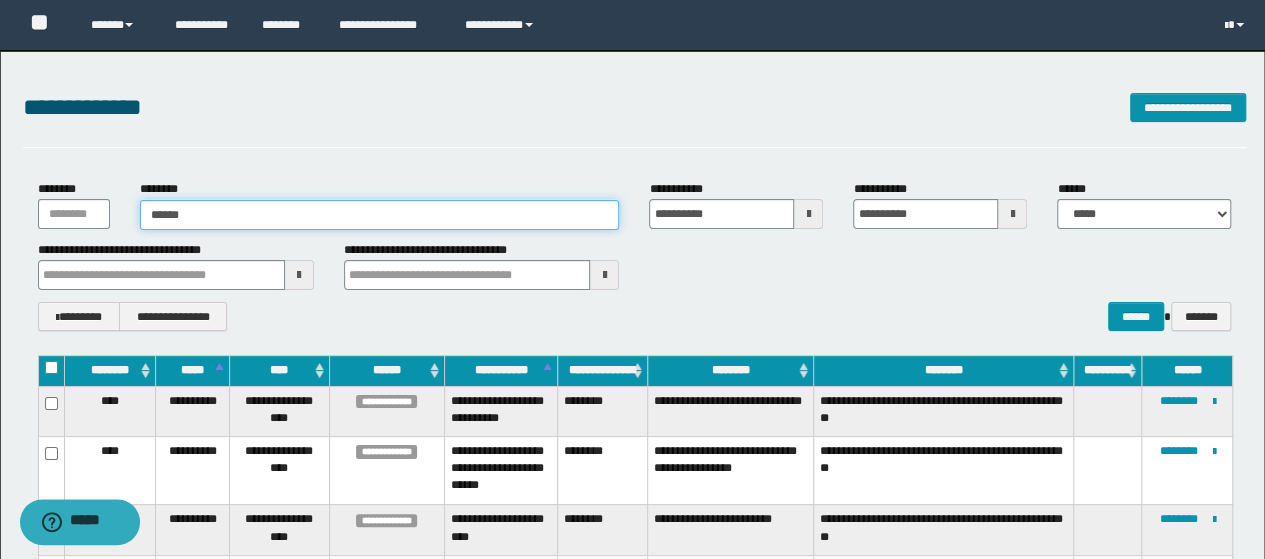 type on "******" 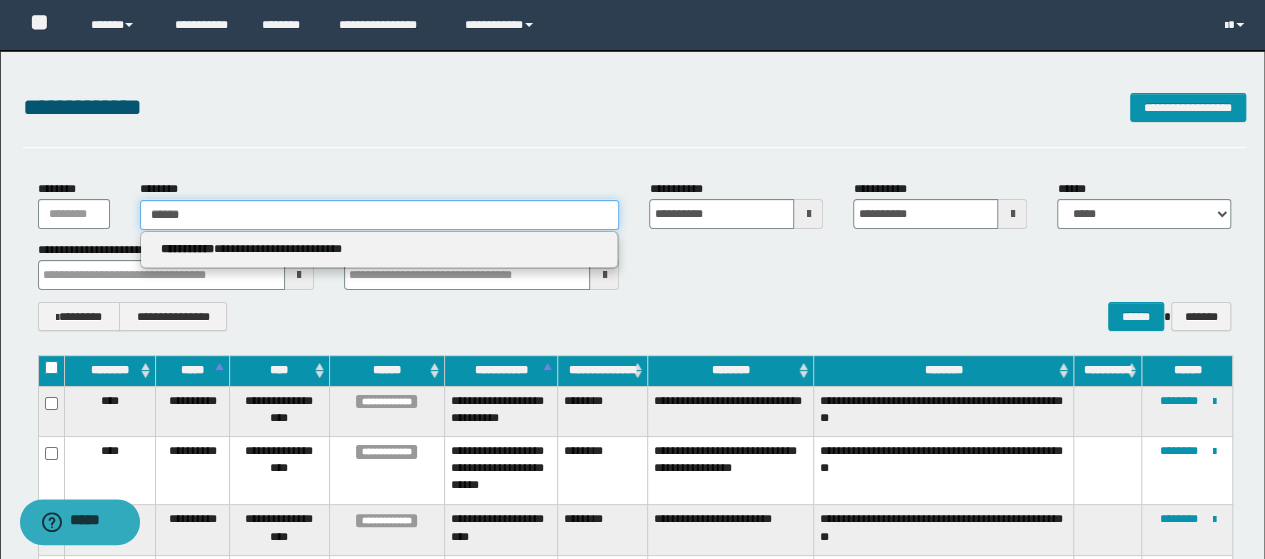 type 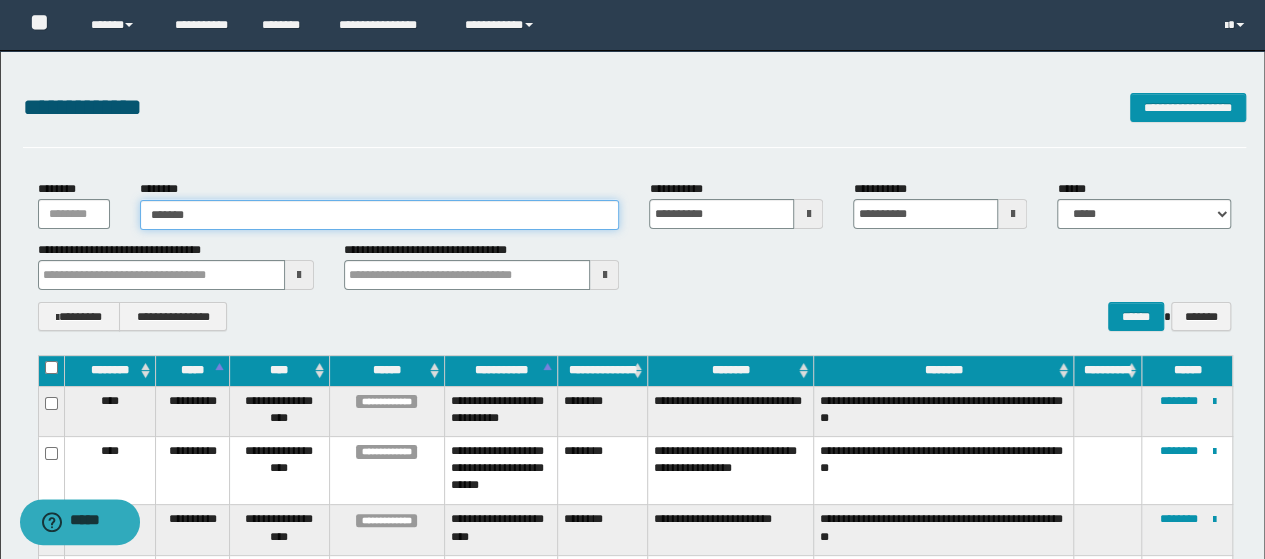 type on "*******" 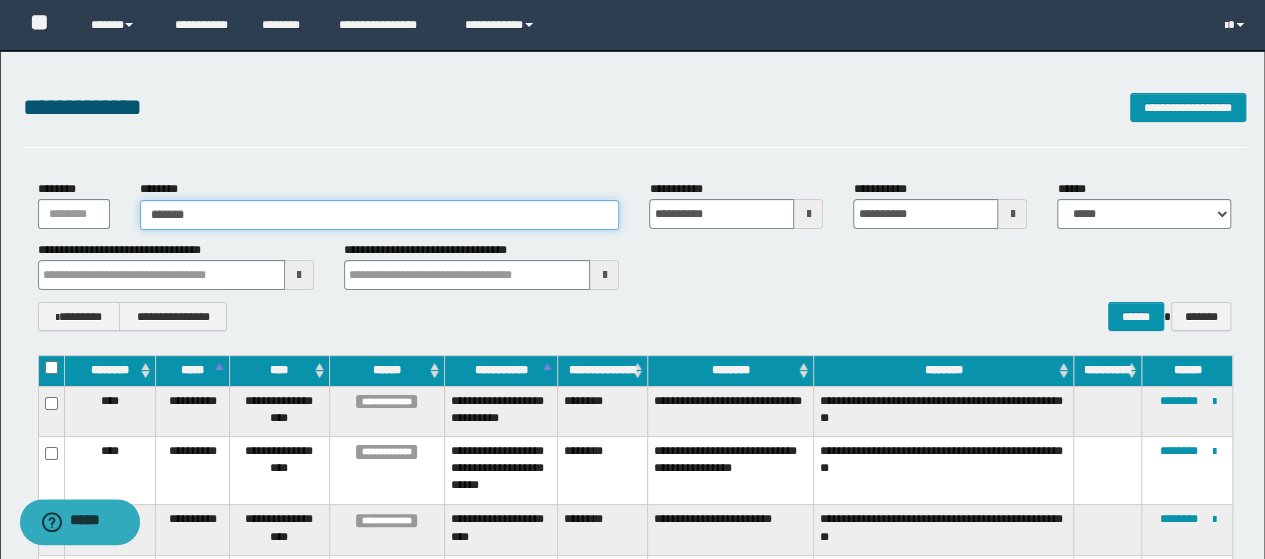 type 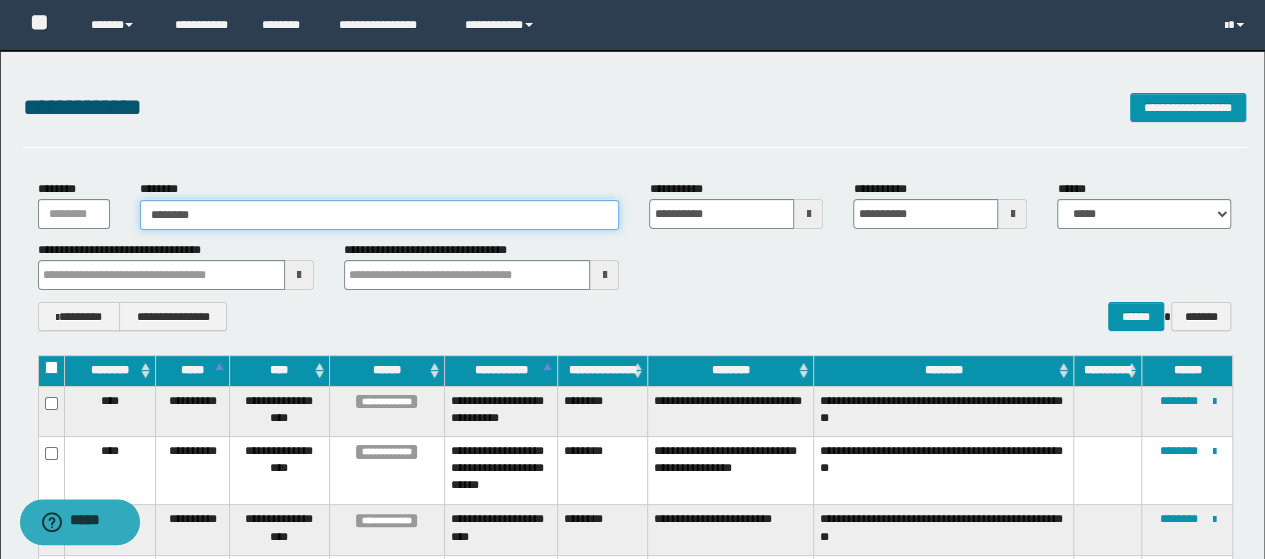 type on "********" 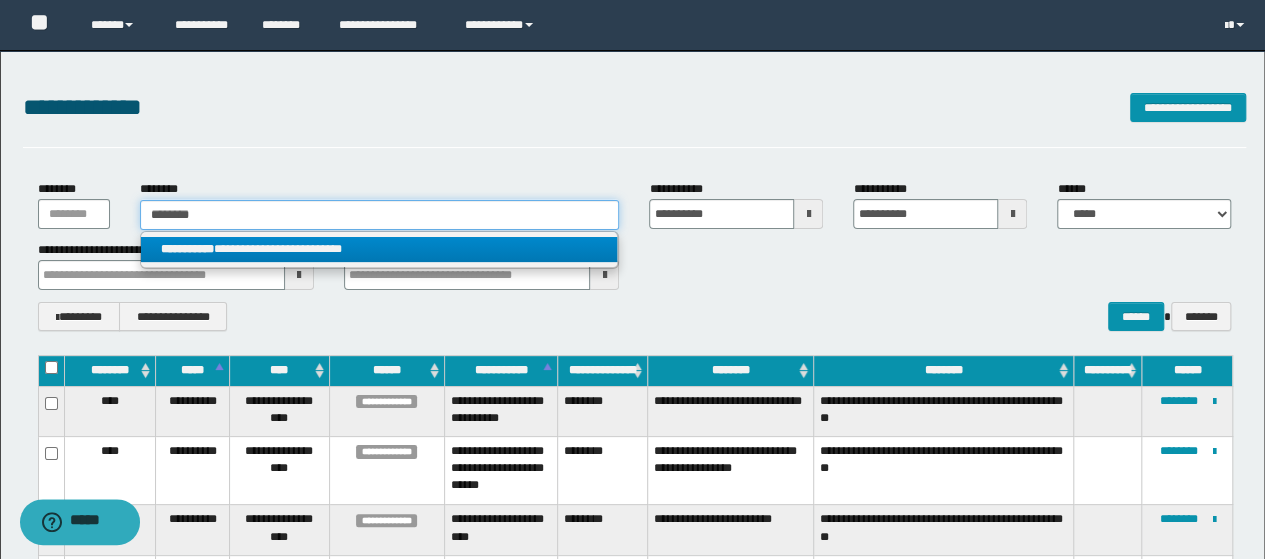 type on "********" 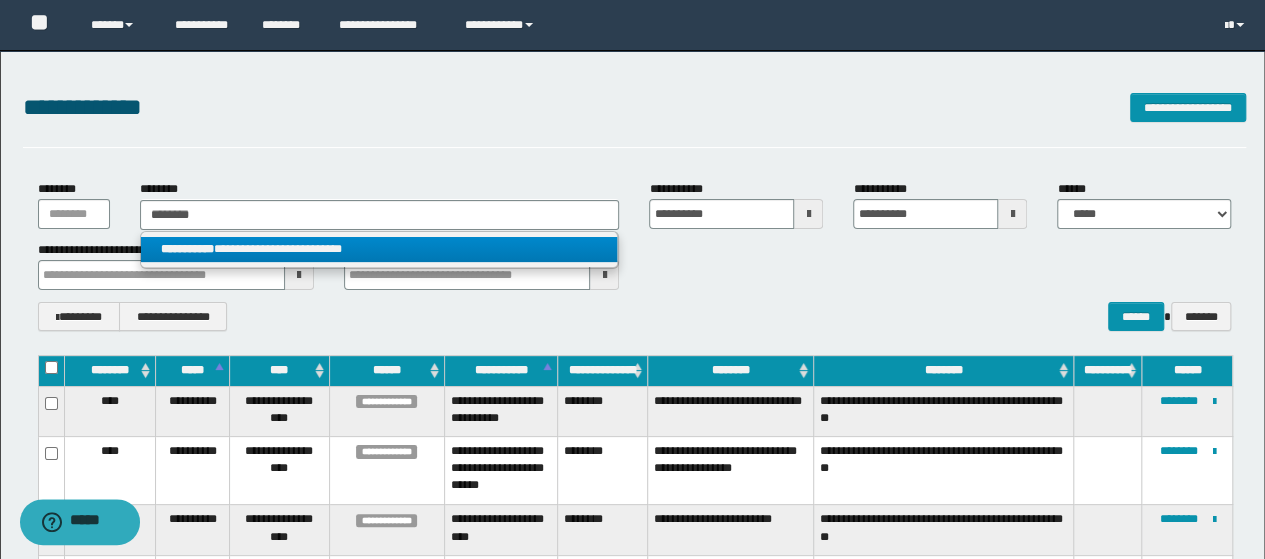 click on "**********" at bounding box center [379, 249] 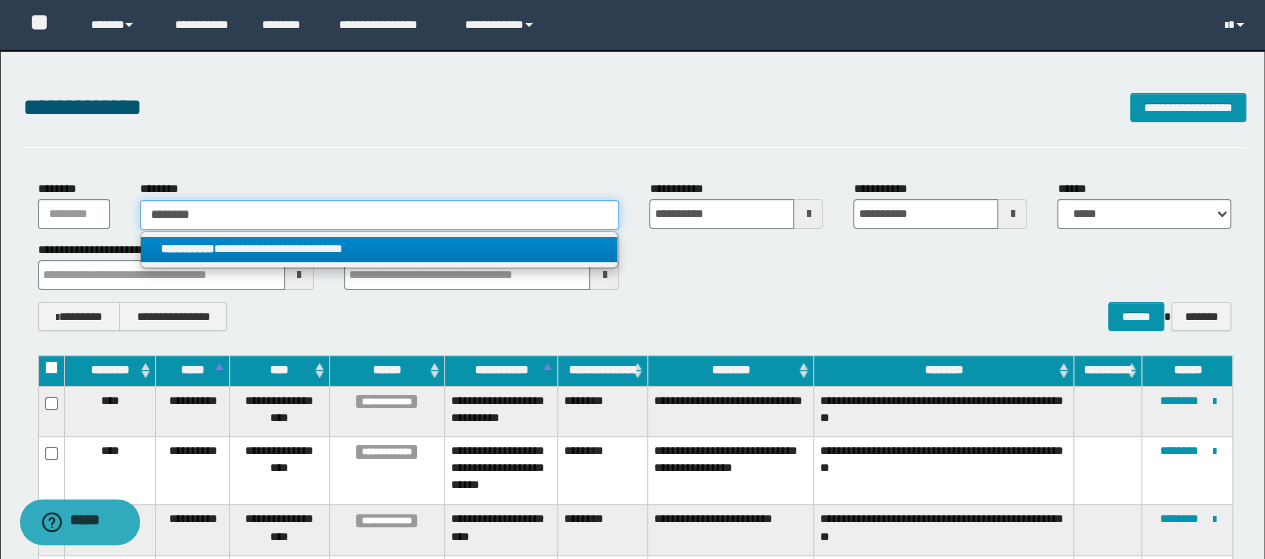 type 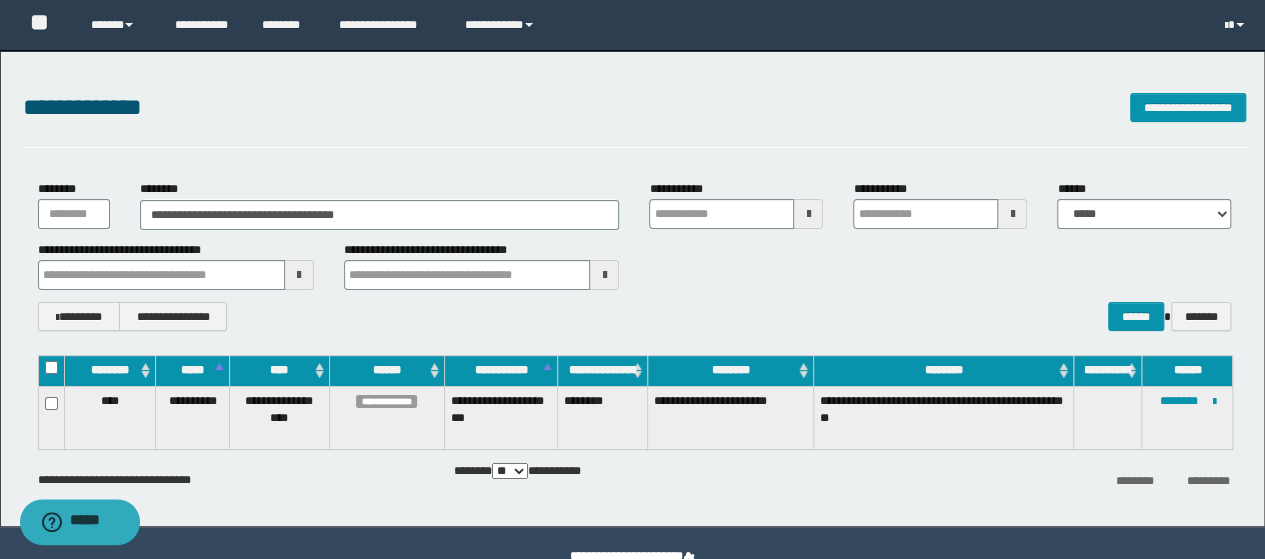 click on "**********" at bounding box center (1187, 417) 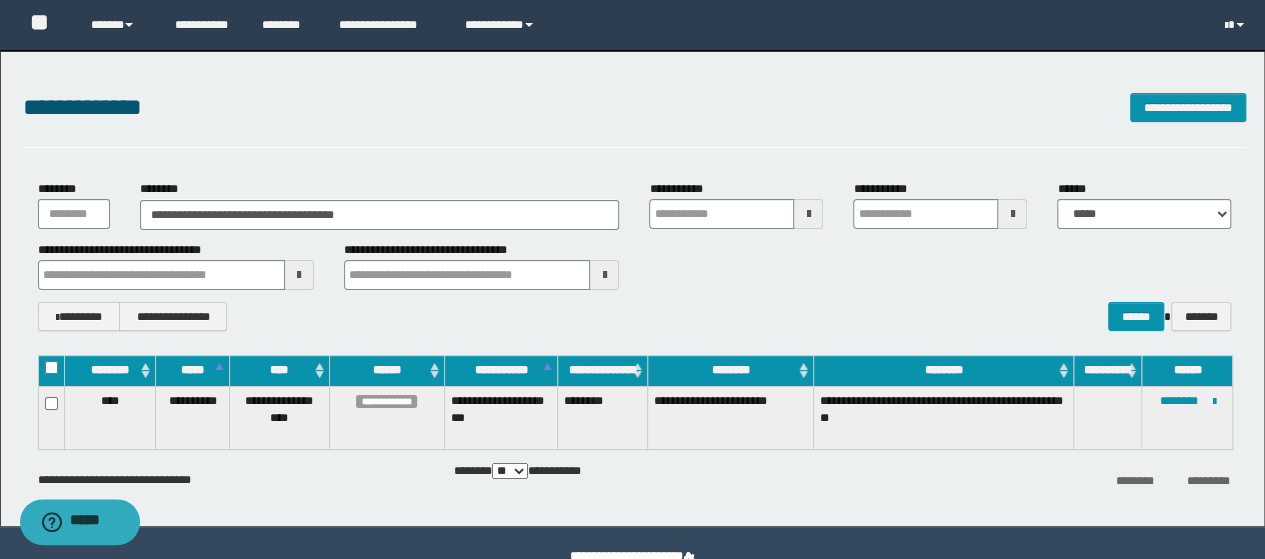 click on "**********" at bounding box center [1187, 417] 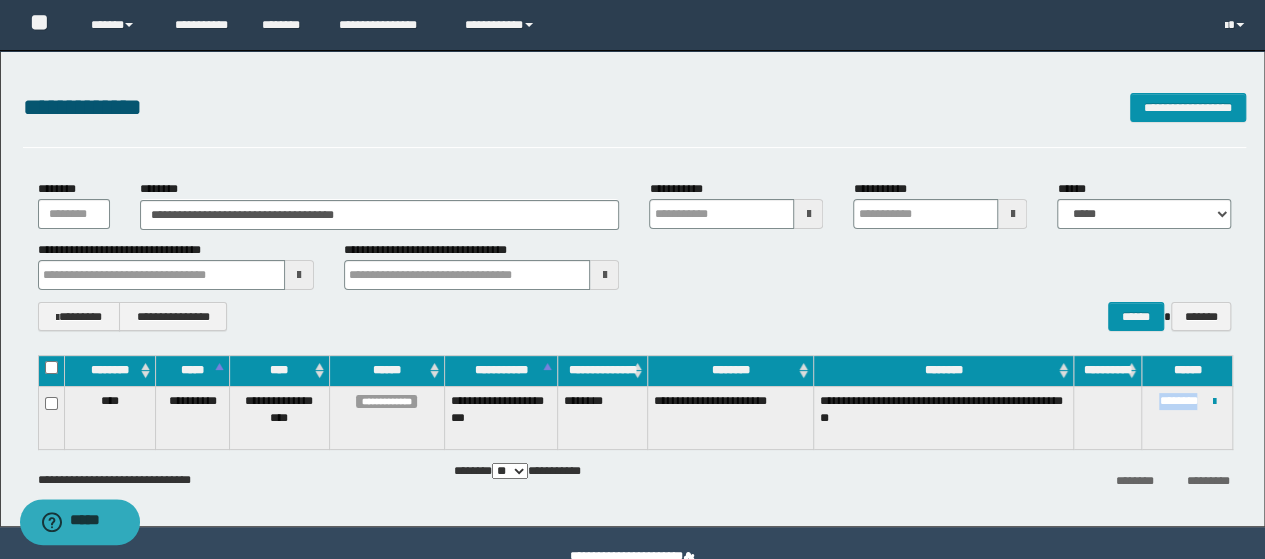 click on "**********" at bounding box center [1187, 417] 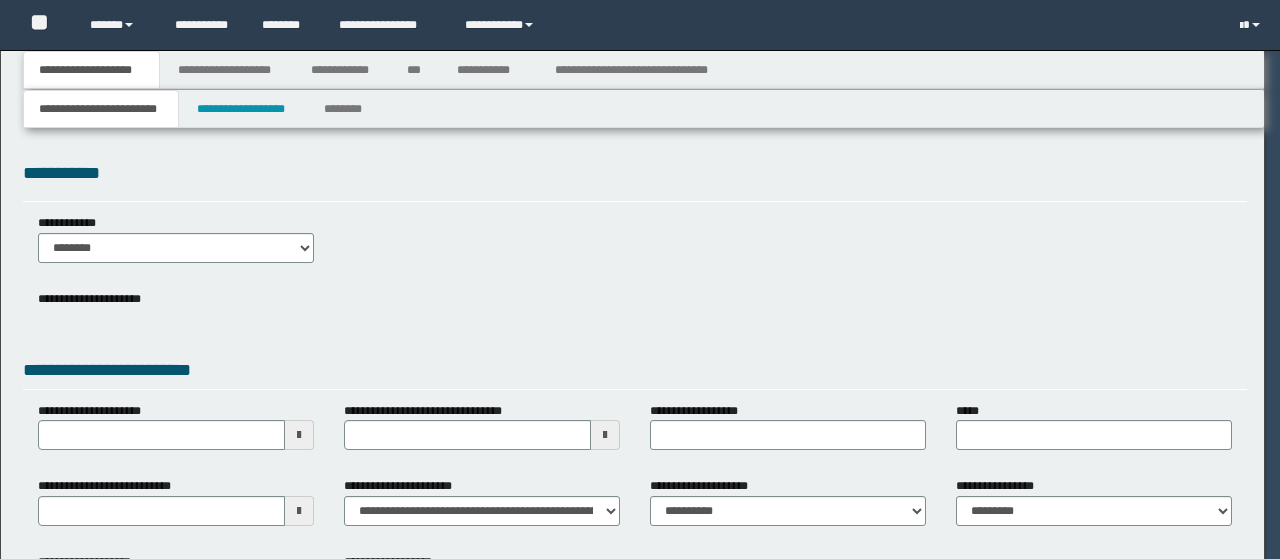 scroll, scrollTop: 0, scrollLeft: 0, axis: both 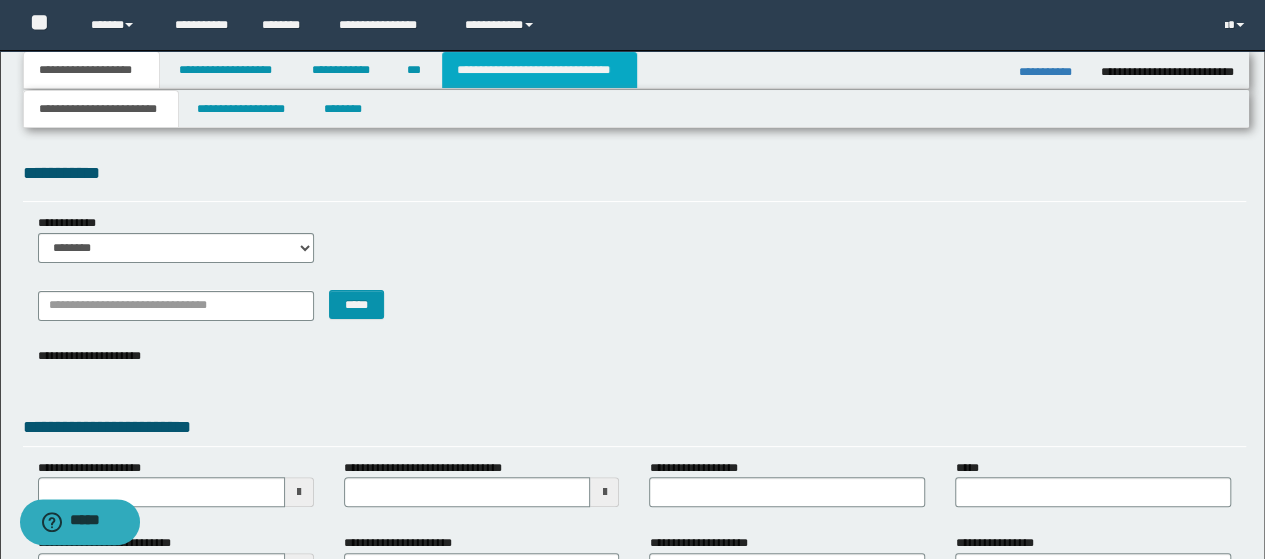 click on "**********" at bounding box center [539, 70] 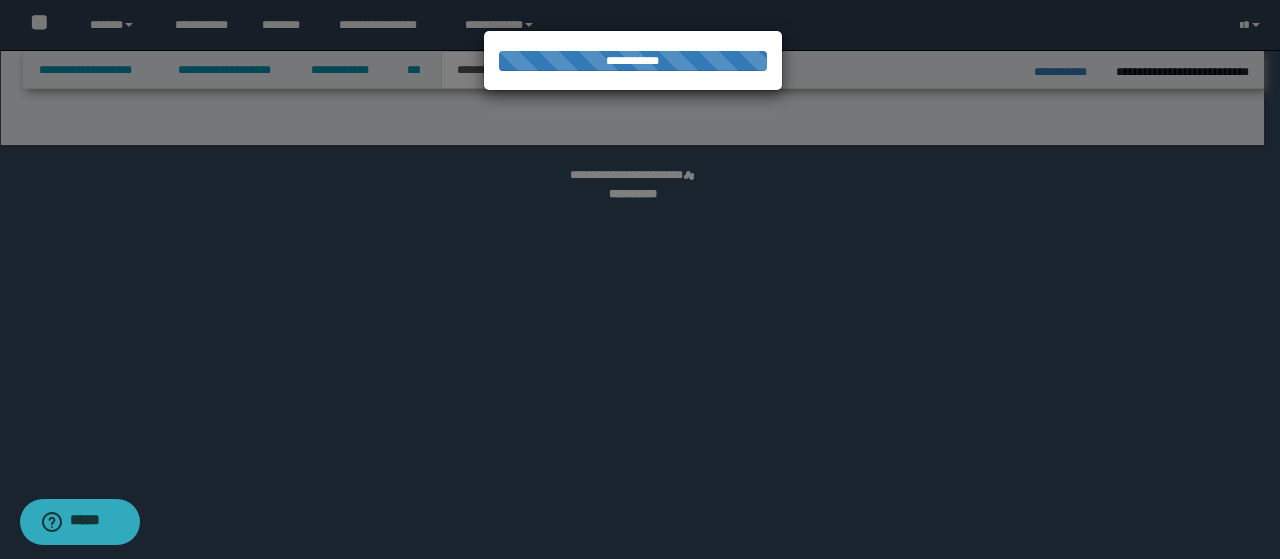 select on "*" 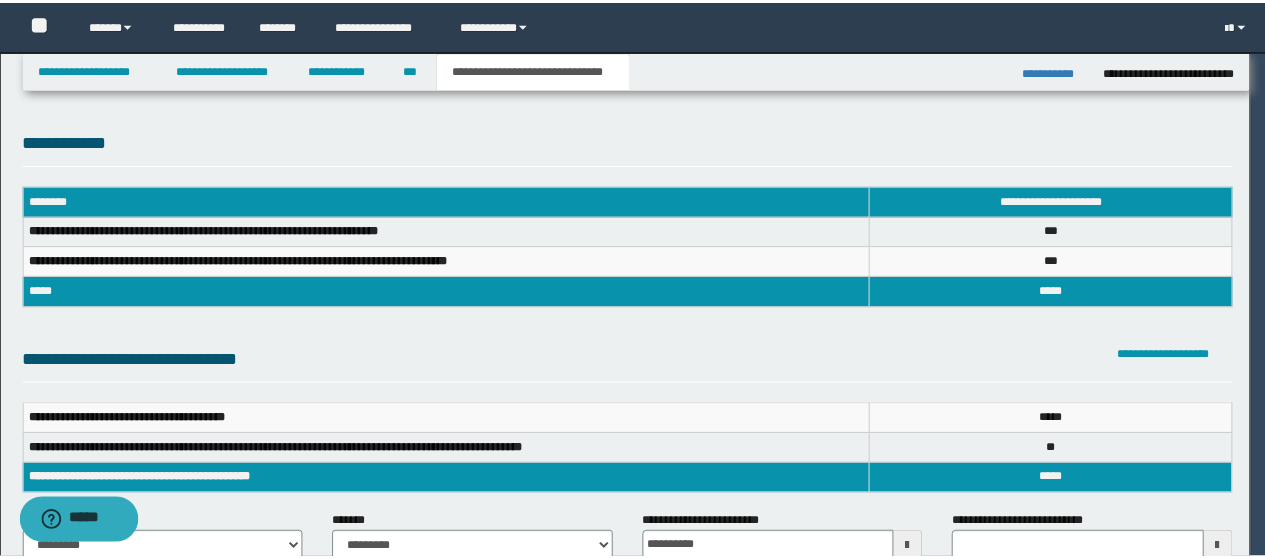 scroll, scrollTop: 0, scrollLeft: 0, axis: both 